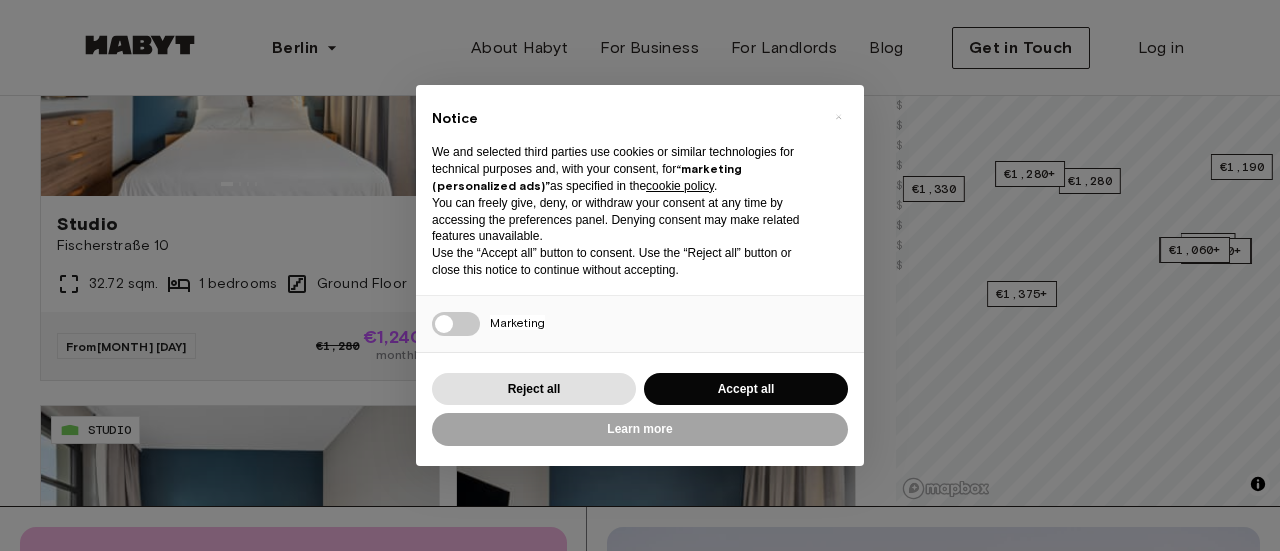 scroll, scrollTop: 320, scrollLeft: 0, axis: vertical 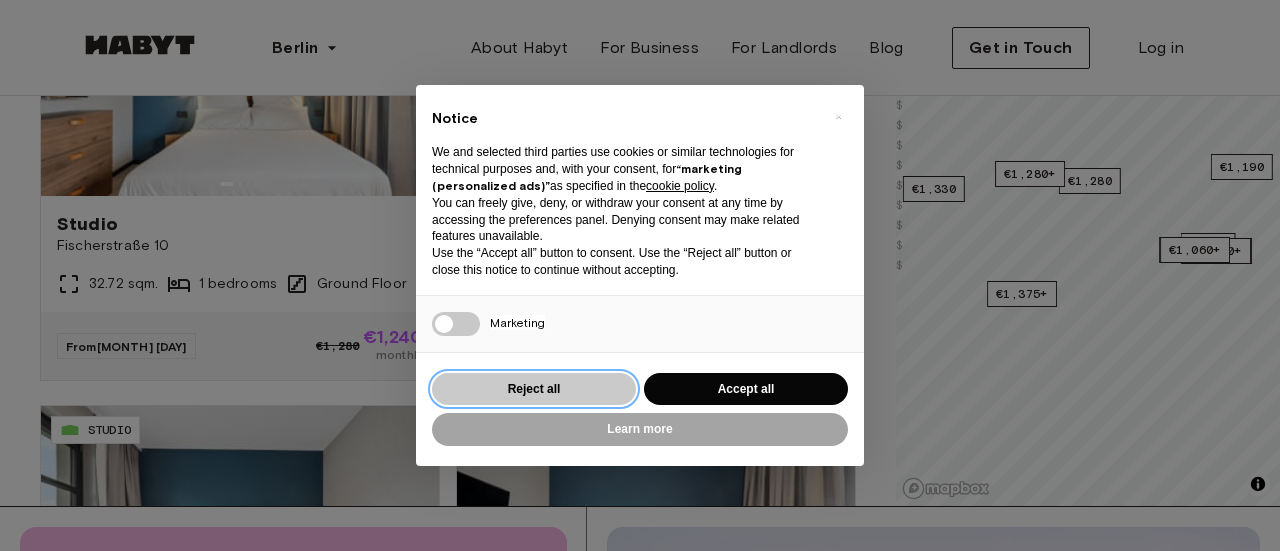 click on "Reject all" at bounding box center [534, 389] 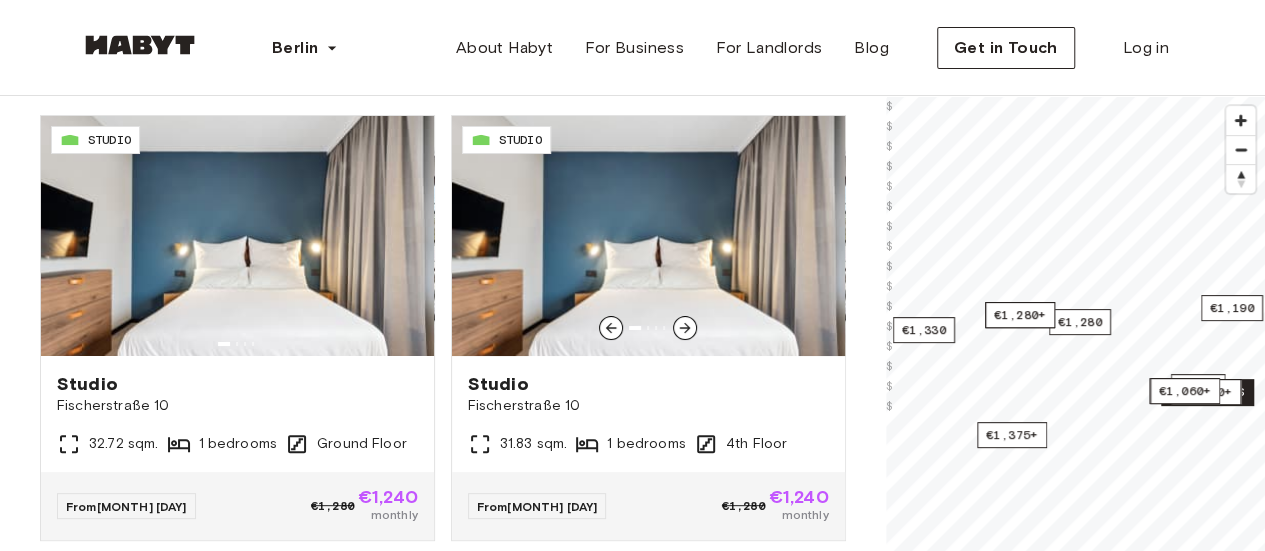 scroll, scrollTop: 20, scrollLeft: 0, axis: vertical 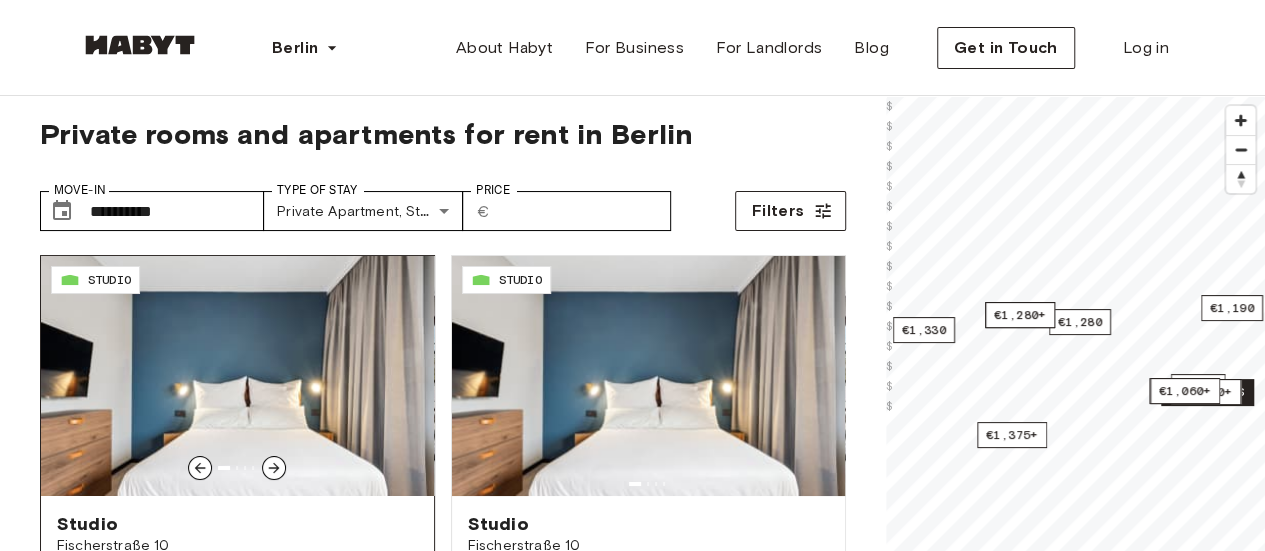 click 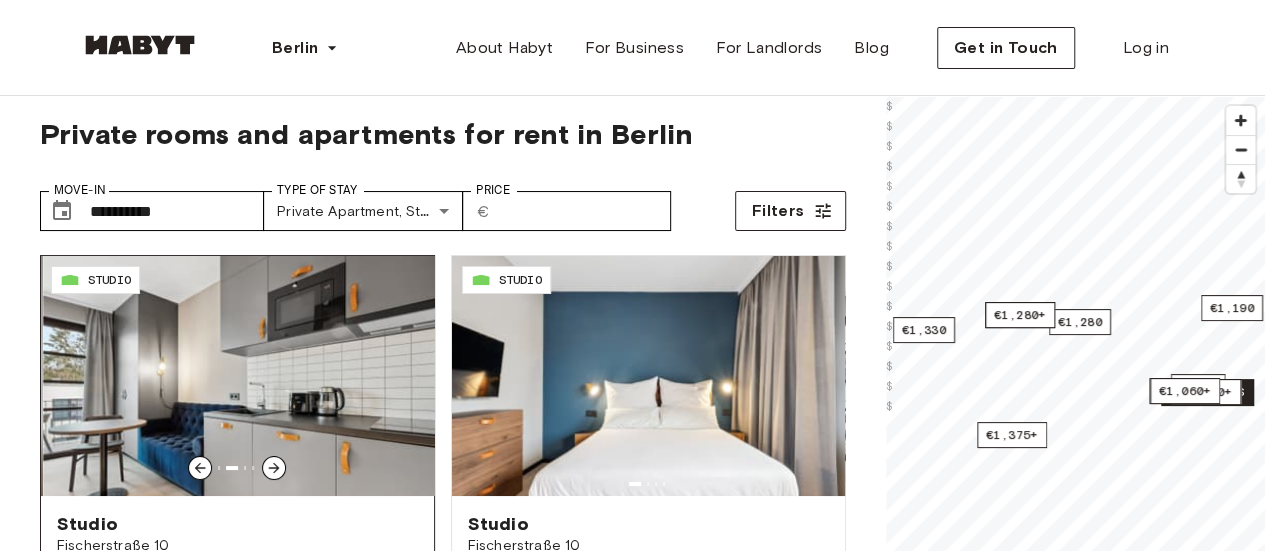 click 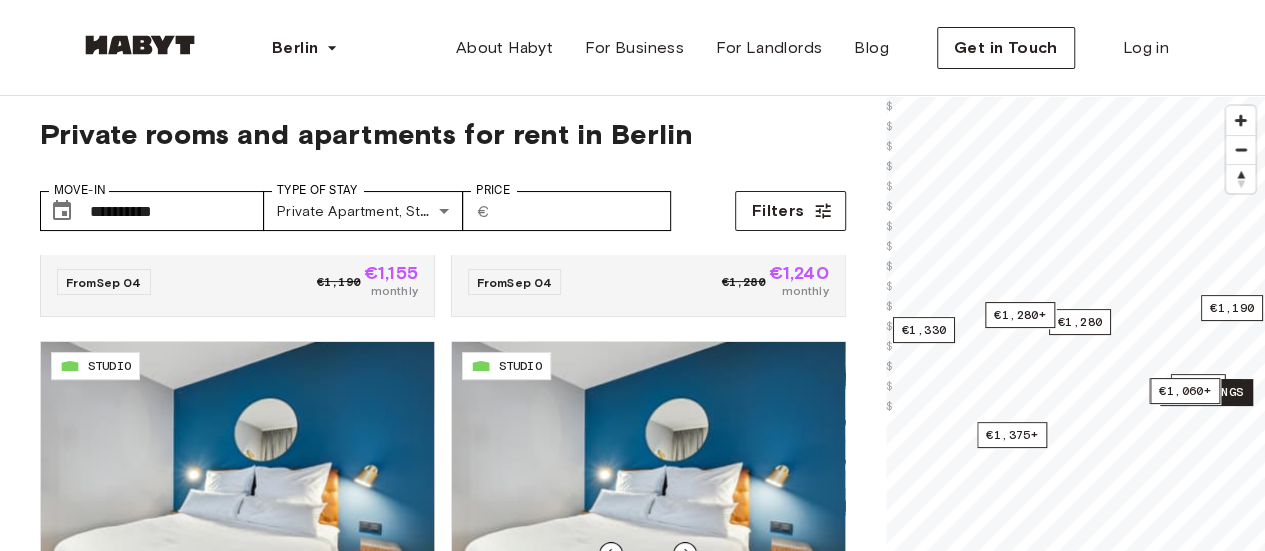 scroll, scrollTop: 4046, scrollLeft: 0, axis: vertical 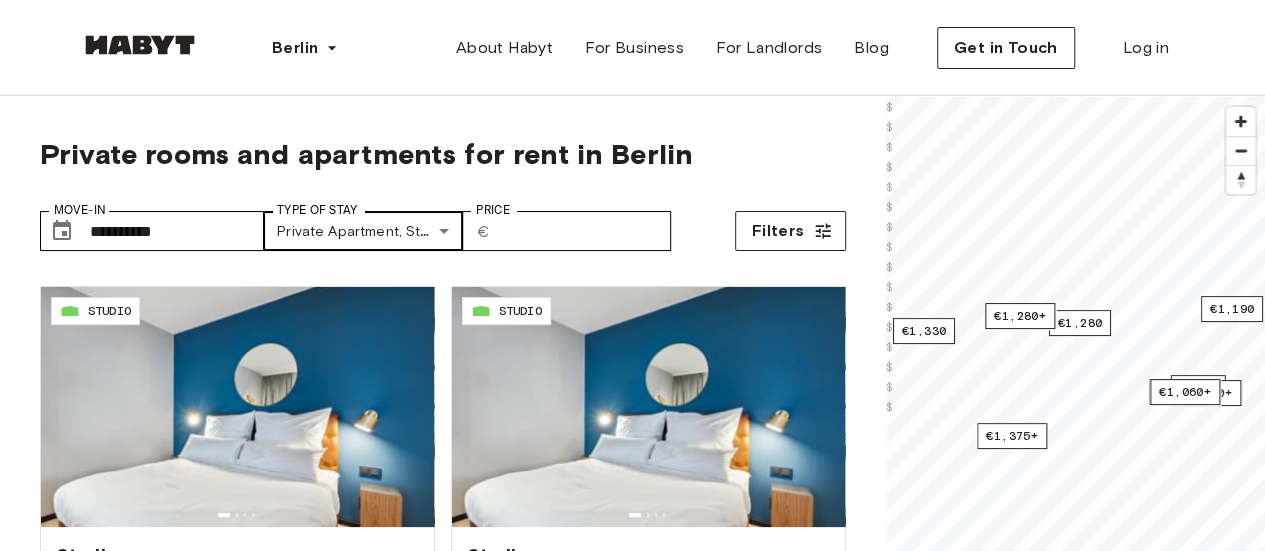 click on "**********" at bounding box center (632, 2390) 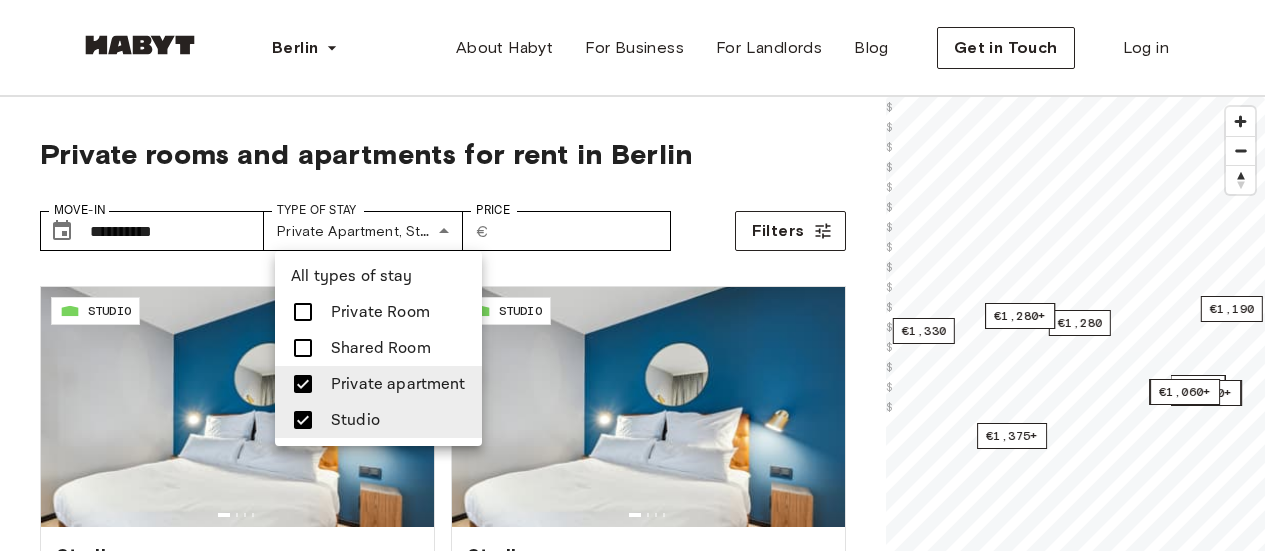 click at bounding box center [303, 384] 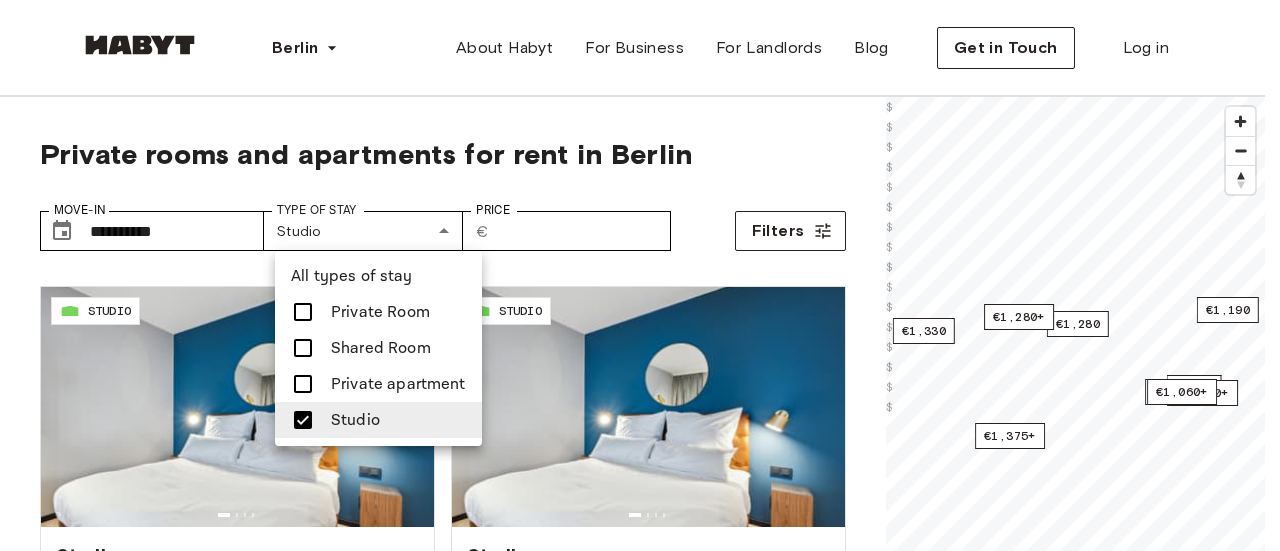click at bounding box center [640, 275] 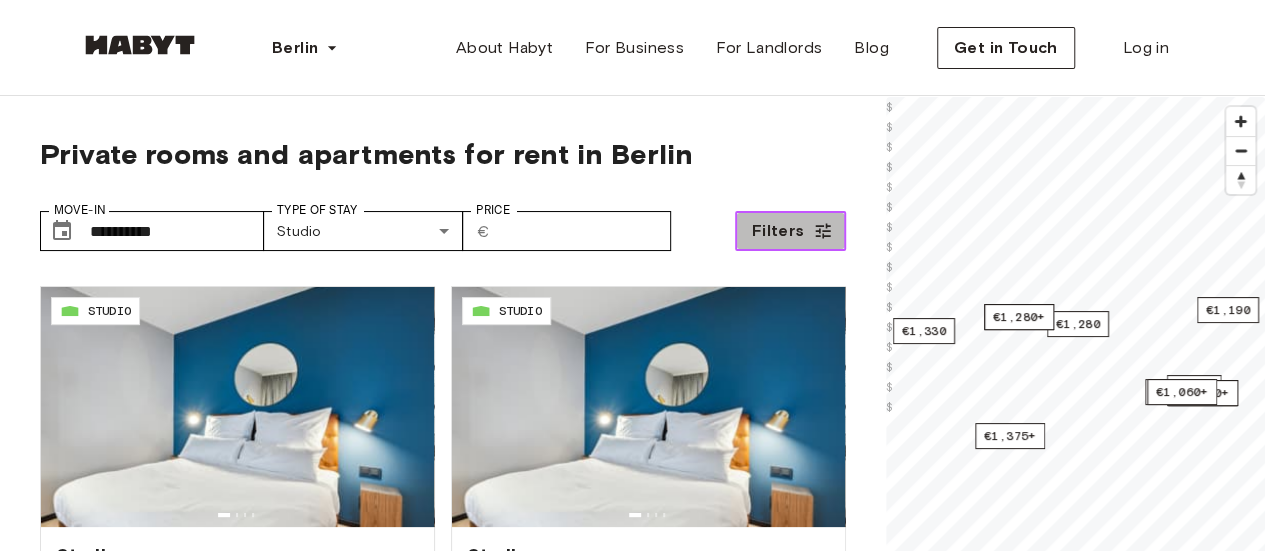 click on "Filters" at bounding box center [778, 231] 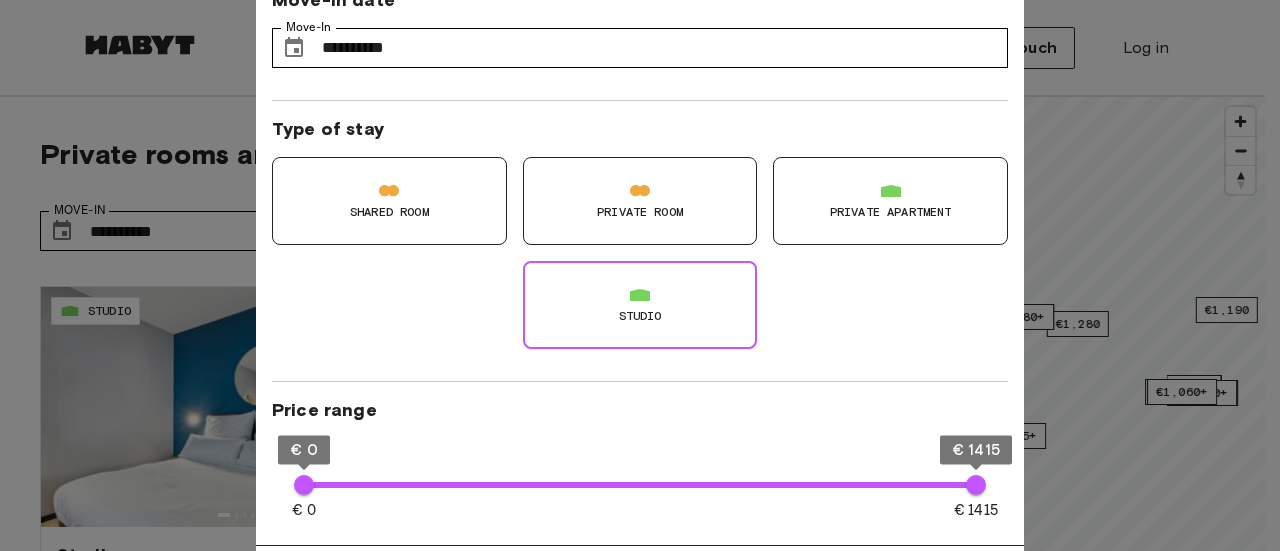 click on "Studio" at bounding box center [640, 316] 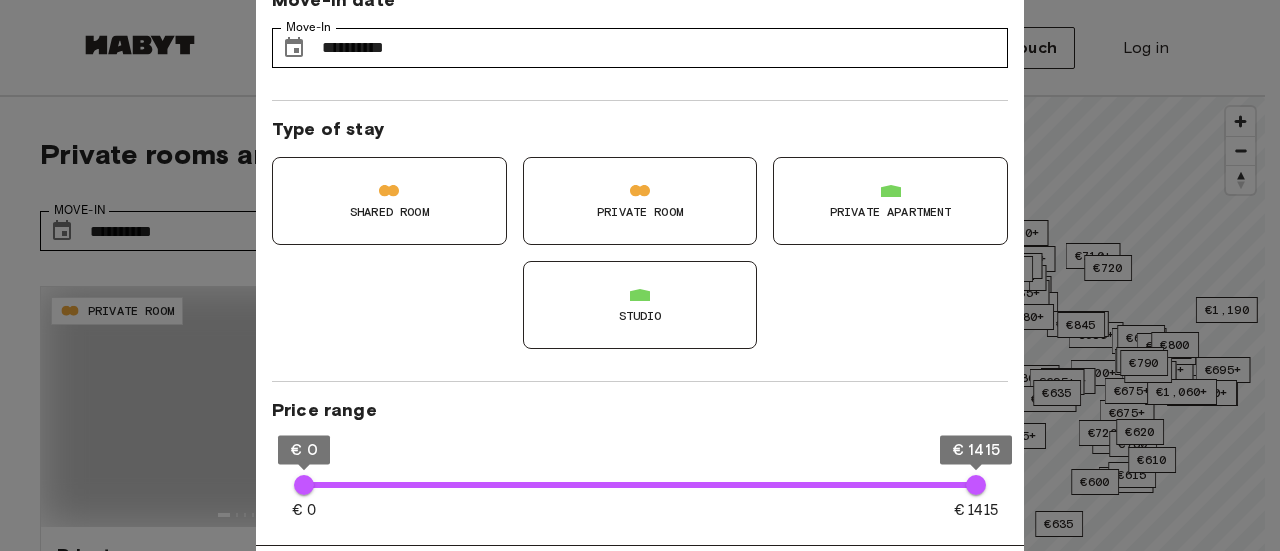 type 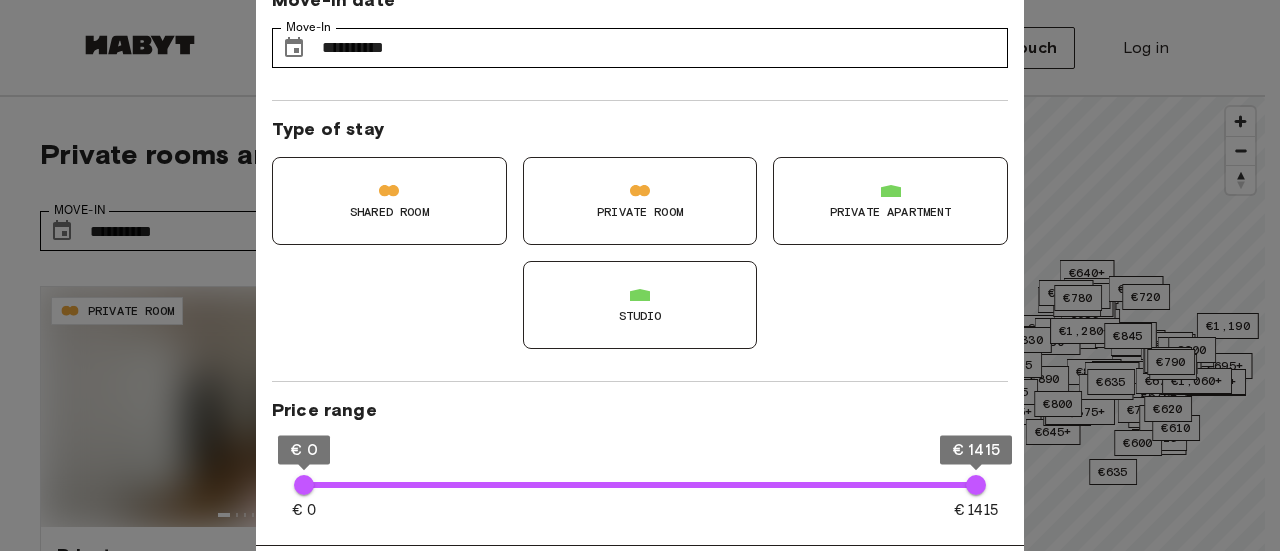 type on "**" 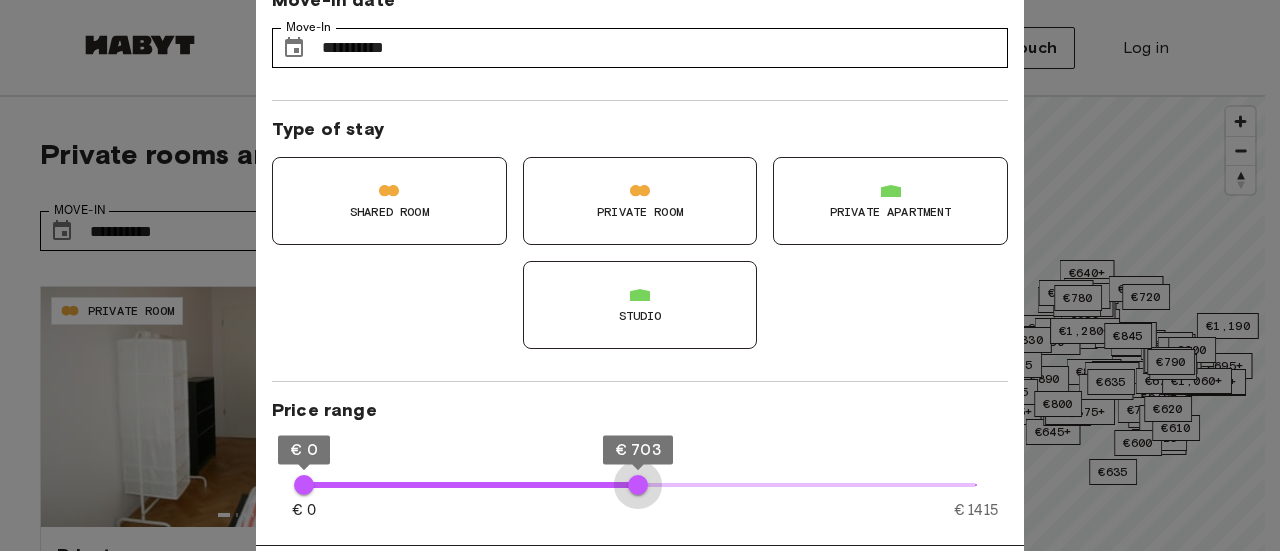 type on "***" 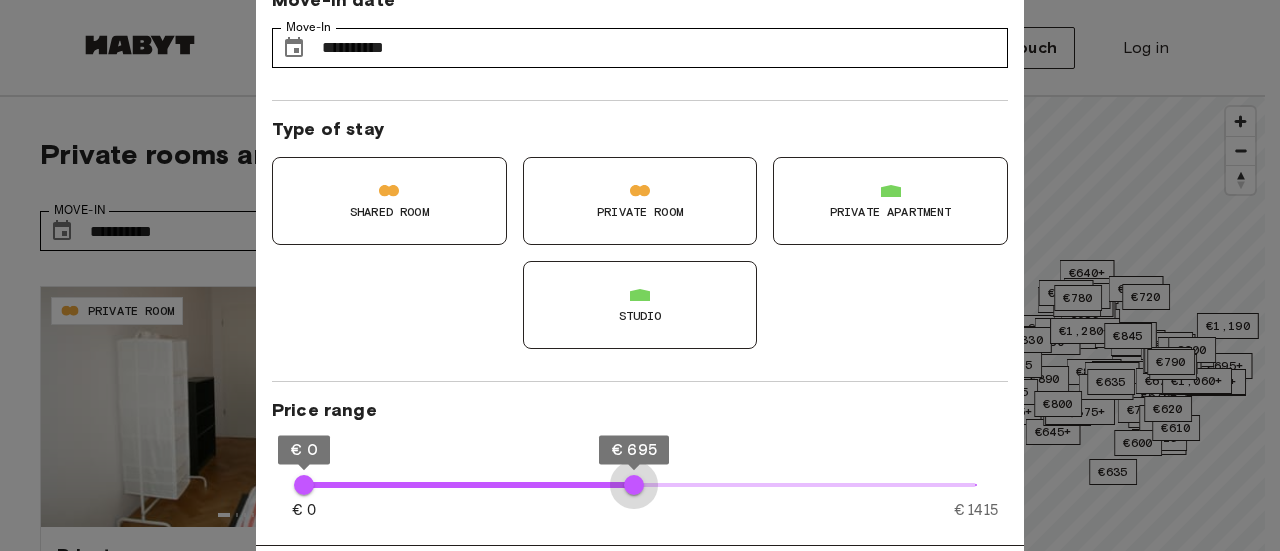 drag, startPoint x: 971, startPoint y: 484, endPoint x: 634, endPoint y: 507, distance: 337.78397 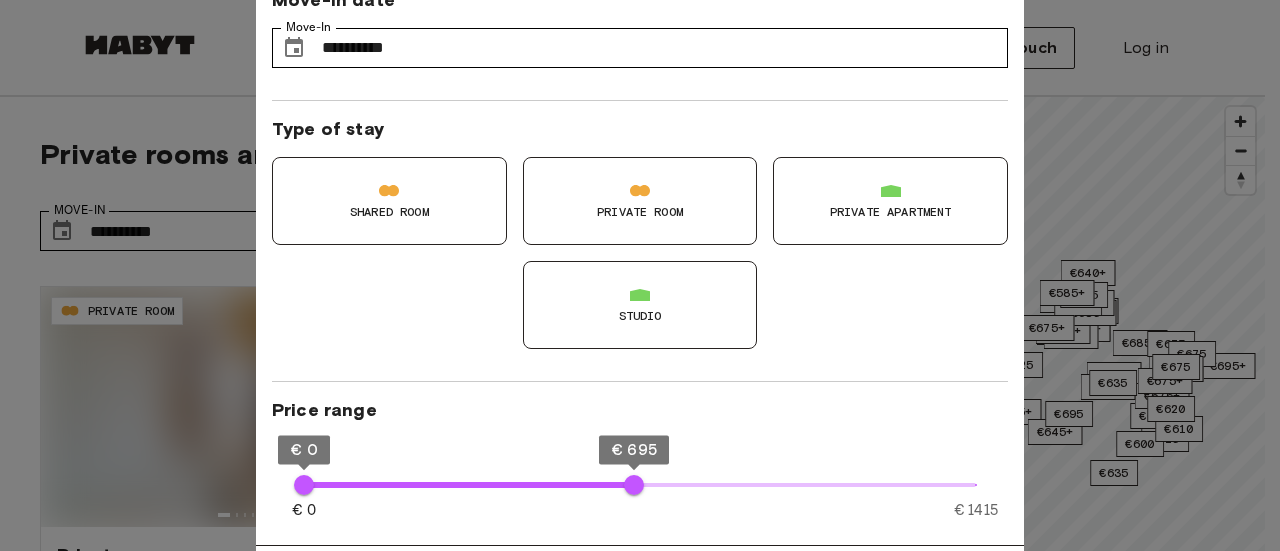 type on "**" 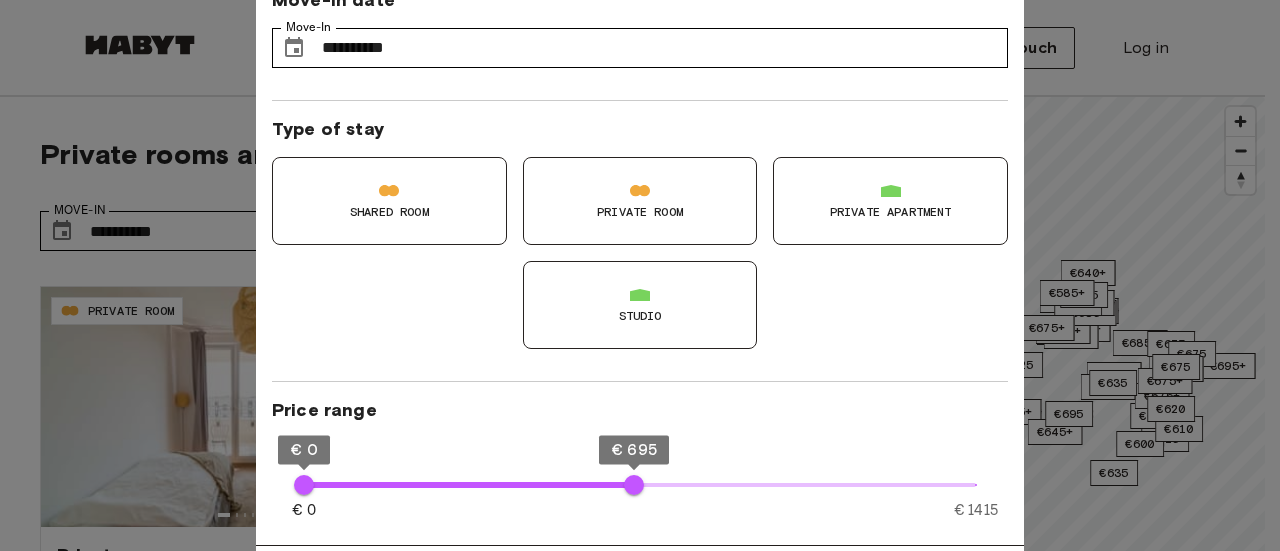 click at bounding box center (640, 275) 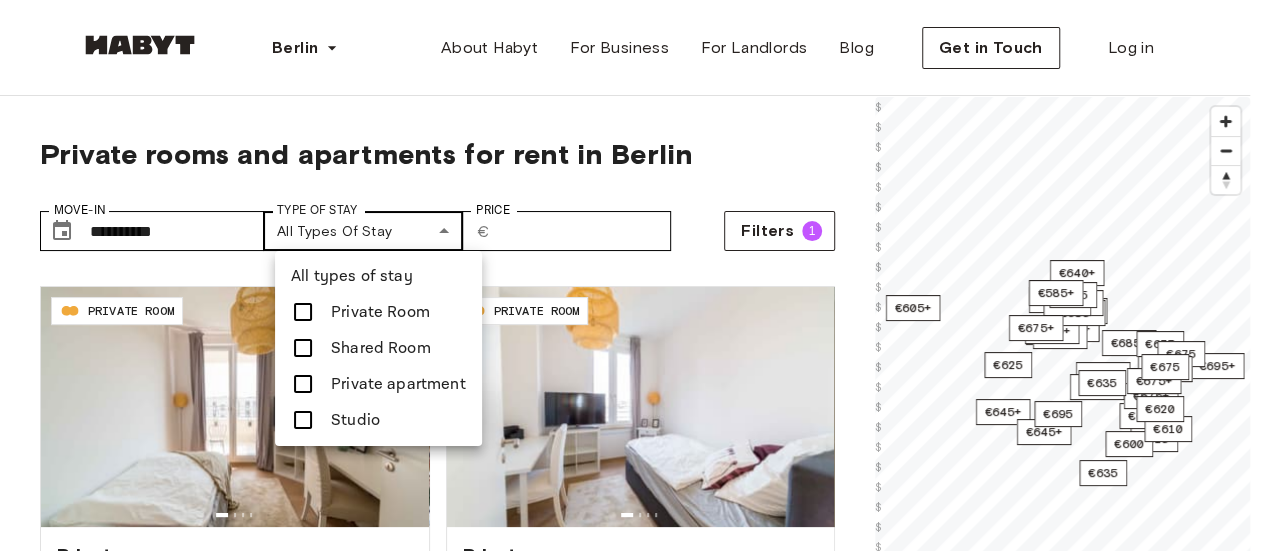 click on "**********" at bounding box center [632, 2390] 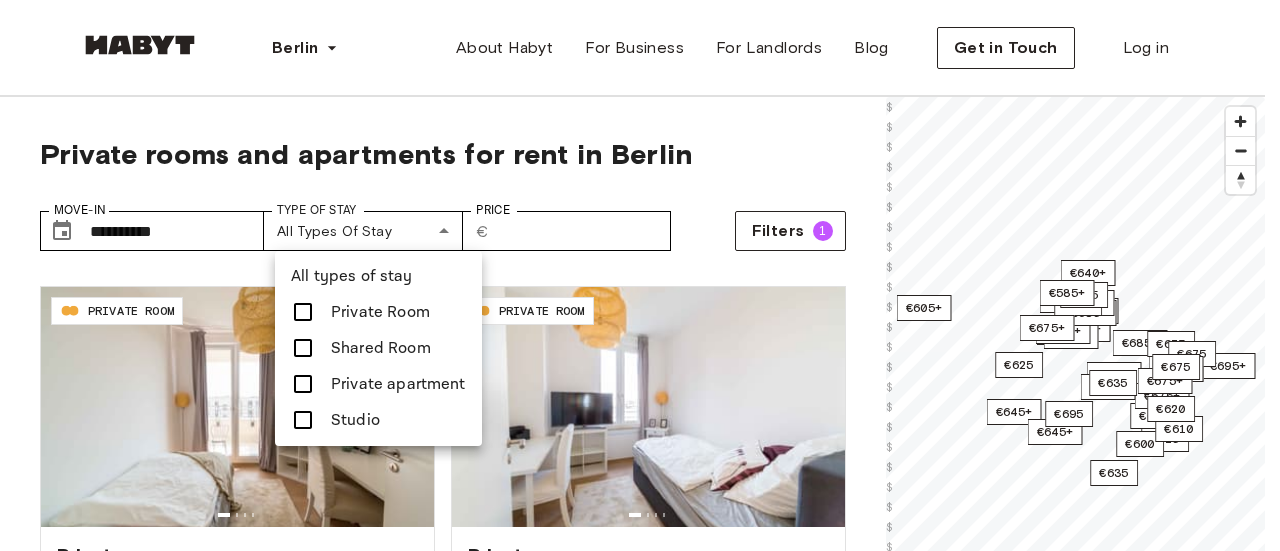 click on "Studio" at bounding box center (378, 420) 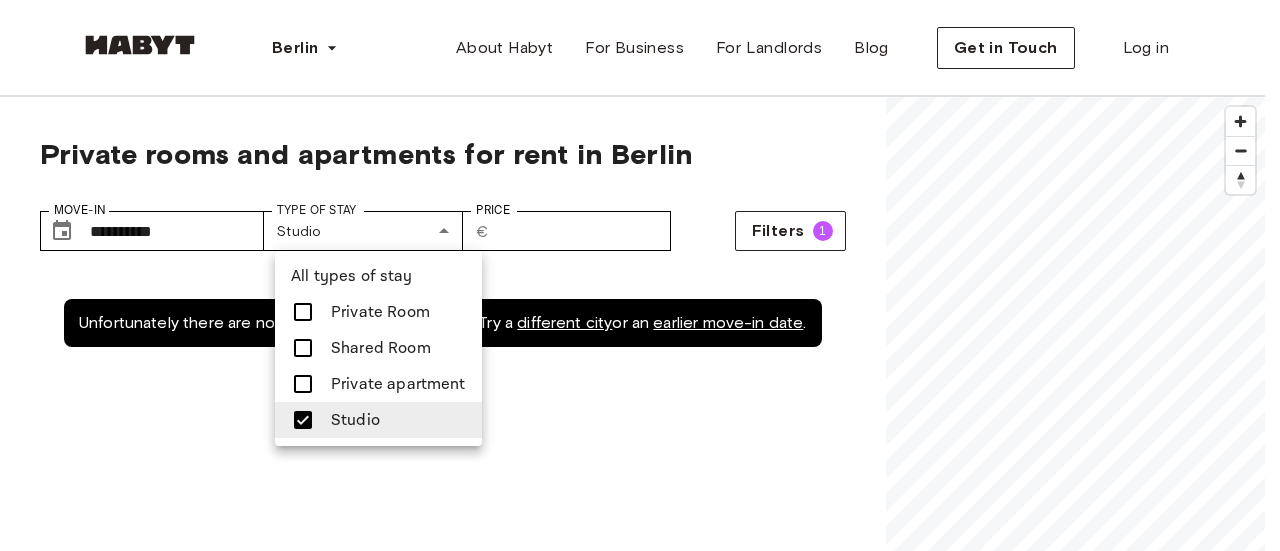 scroll, scrollTop: 0, scrollLeft: 0, axis: both 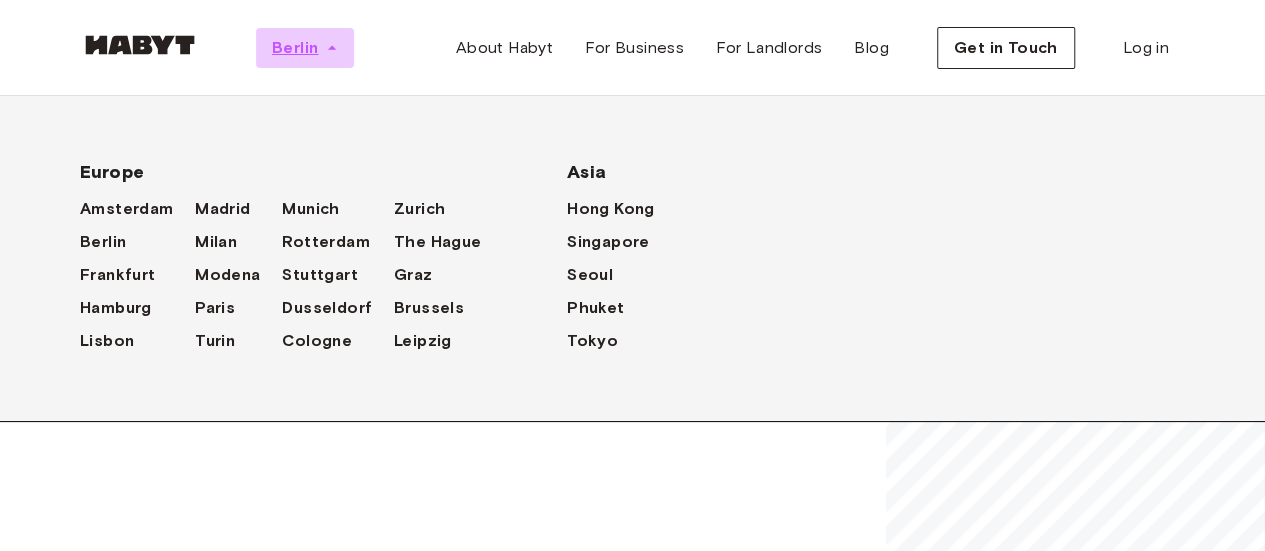 click on "Berlin" at bounding box center [305, 48] 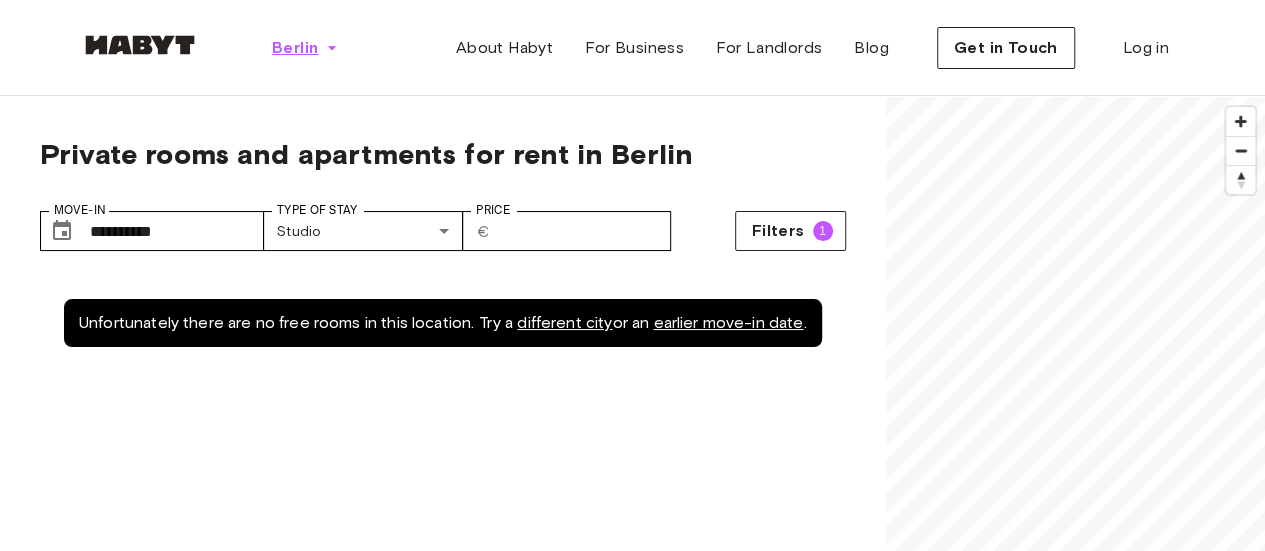 click on "Berlin" at bounding box center [295, 48] 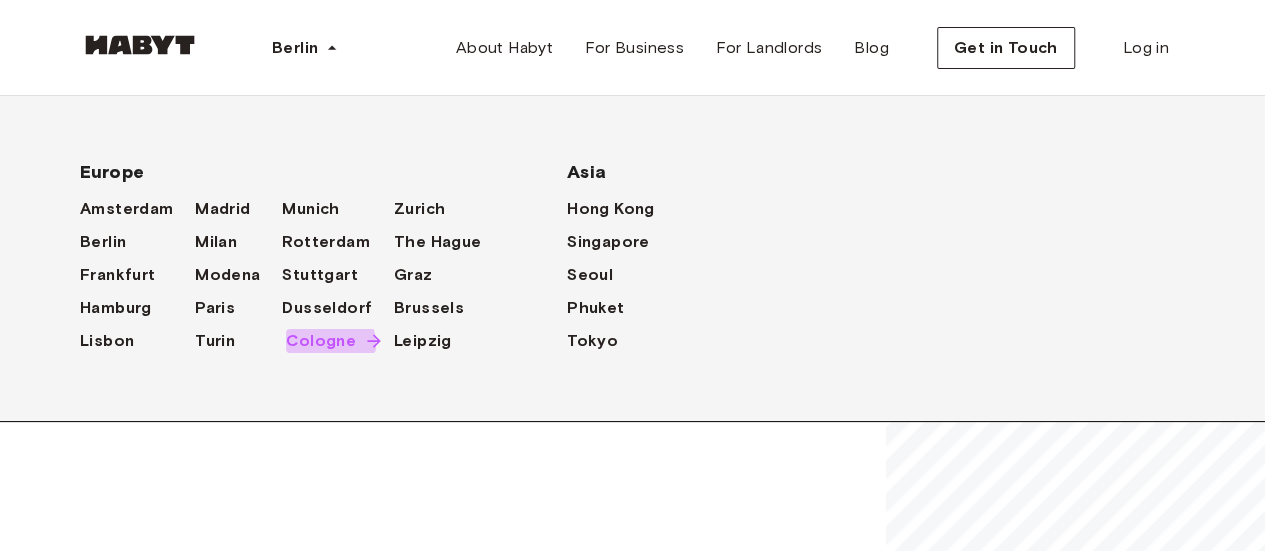click on "Cologne" at bounding box center (321, 341) 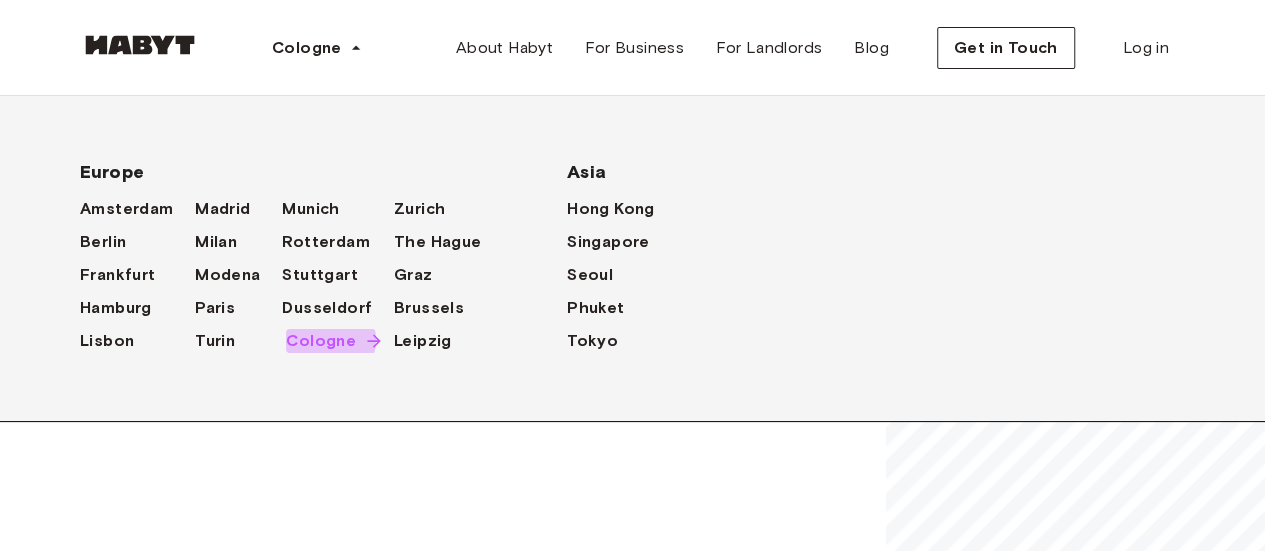 click on "Cologne" at bounding box center [321, 341] 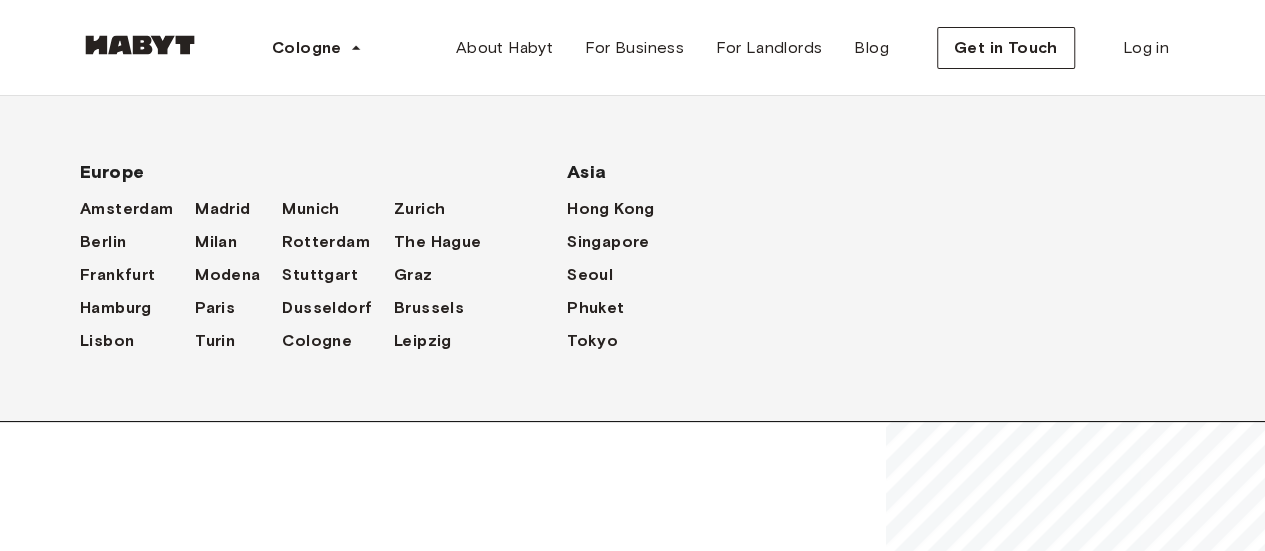 click on "Unfortunately there are no free rooms in this location. Try a   different city  or an   earlier move-in date ." at bounding box center (443, 550) 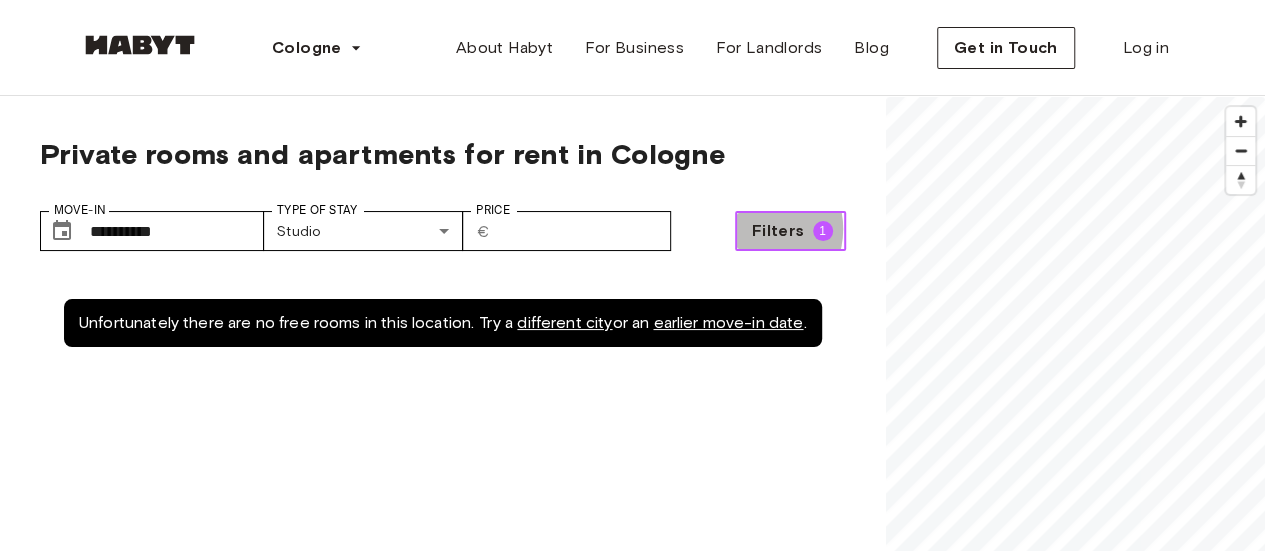 click on "Filters" at bounding box center [778, 231] 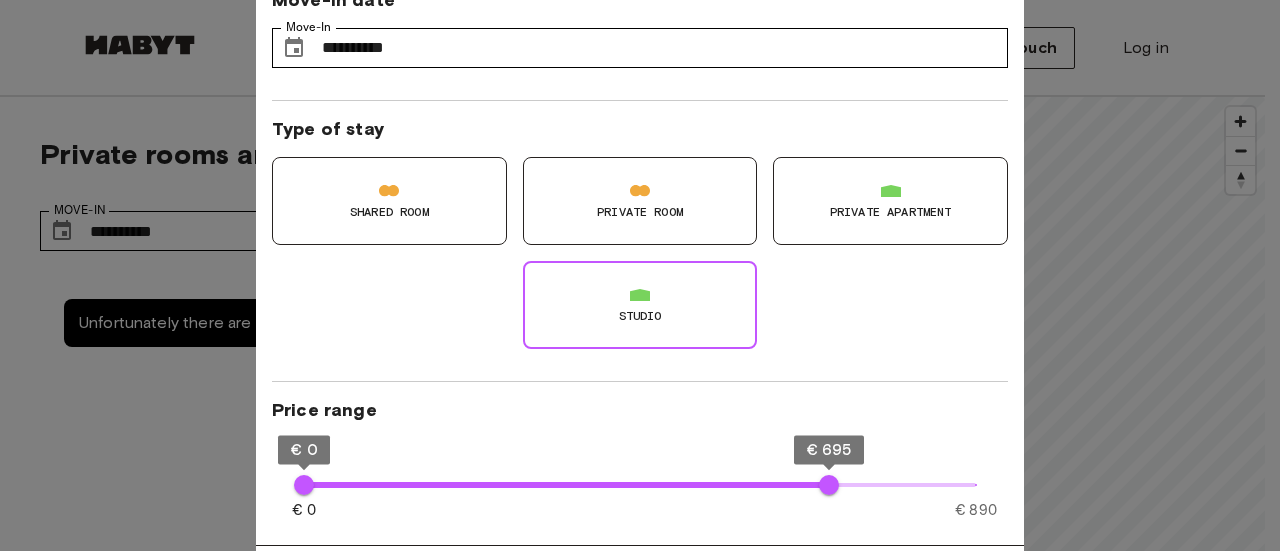 click on "Private Room" at bounding box center (640, 212) 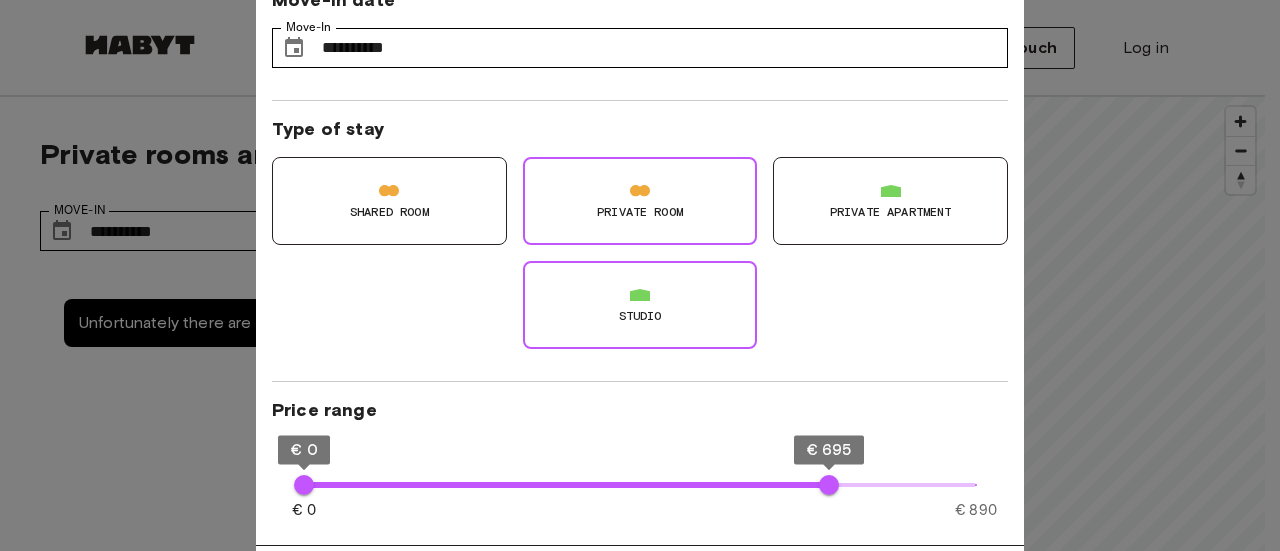 click at bounding box center (640, 191) 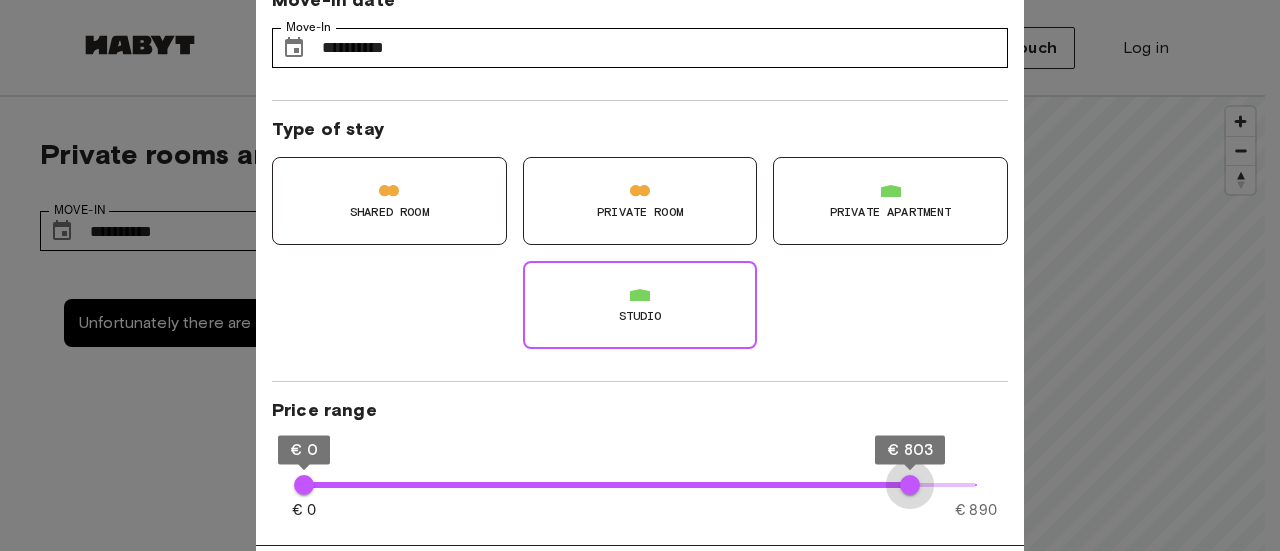 type on "***" 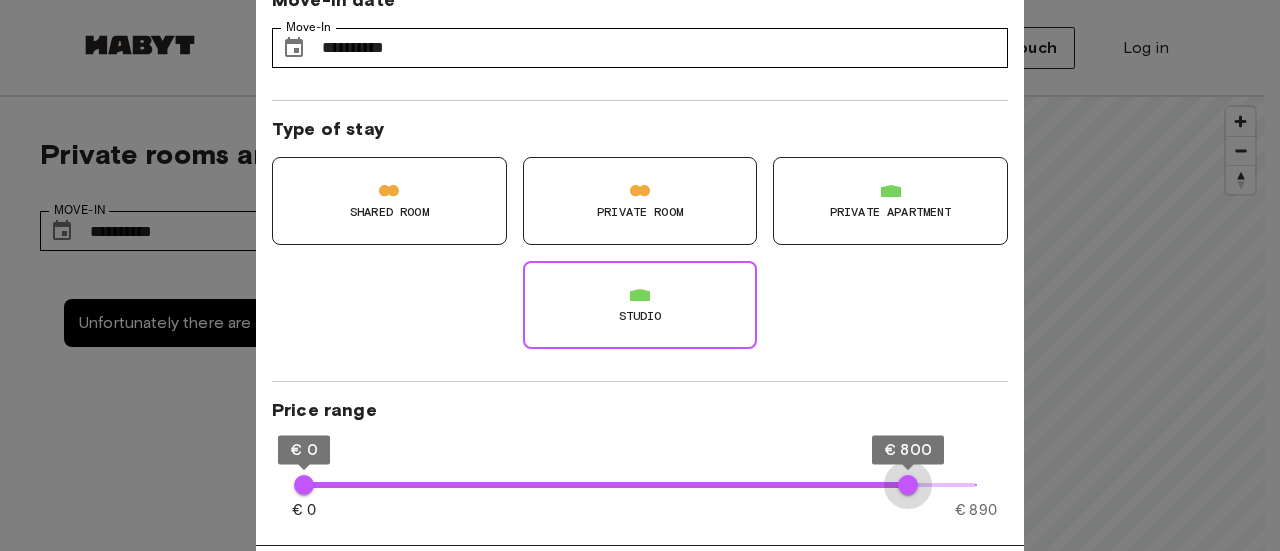 drag, startPoint x: 824, startPoint y: 481, endPoint x: 908, endPoint y: 517, distance: 91.389275 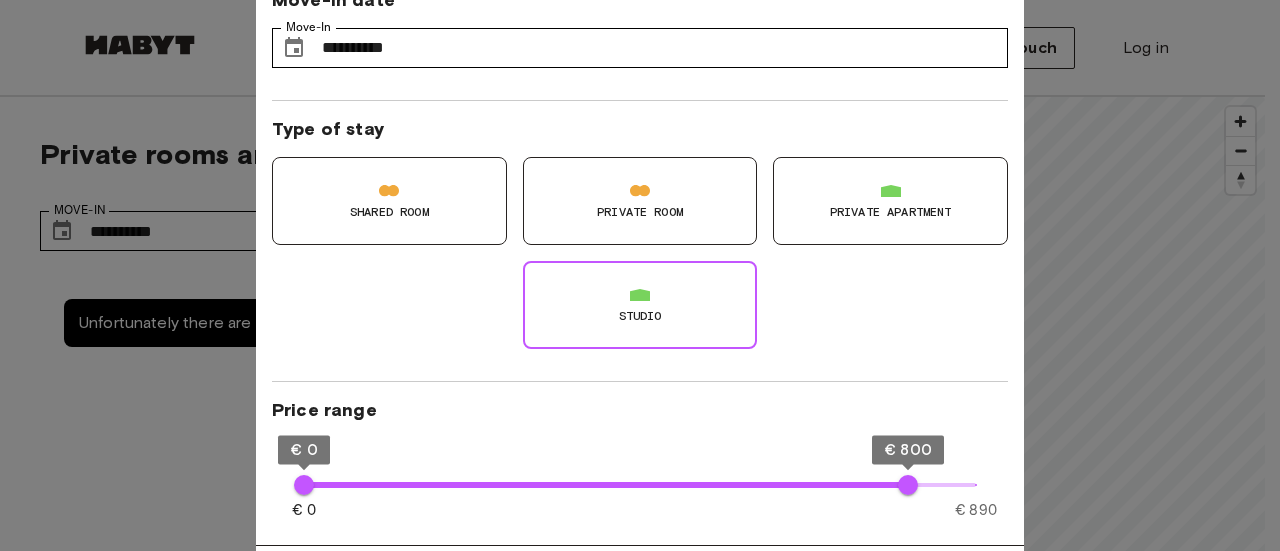 click at bounding box center (640, 275) 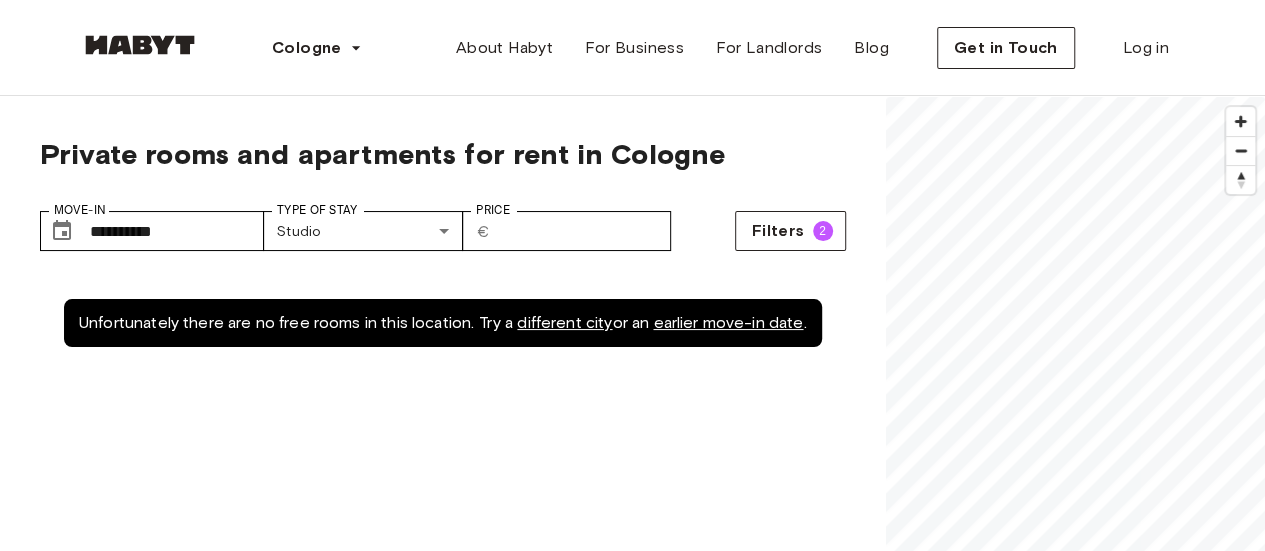 click on "earlier move-in date" at bounding box center [728, 322] 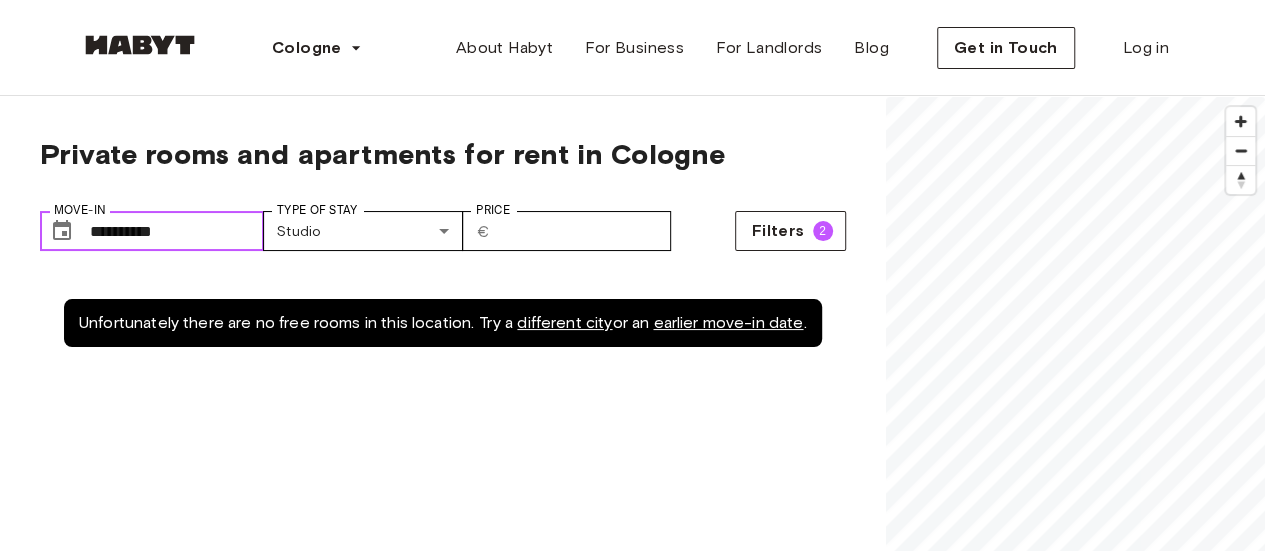 click on "**********" at bounding box center (177, 231) 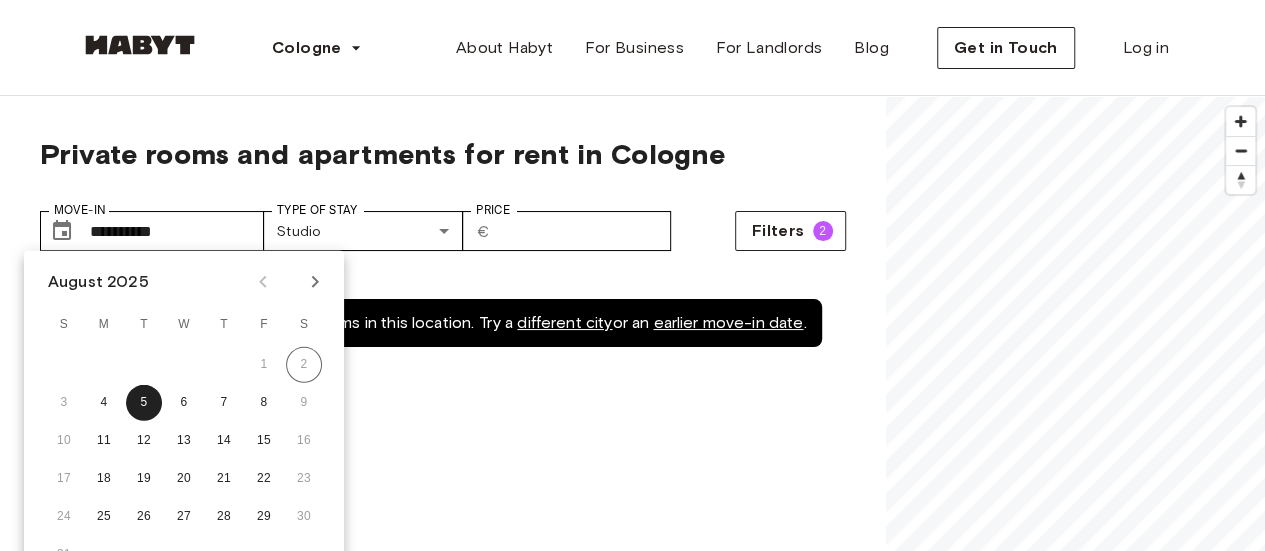 click 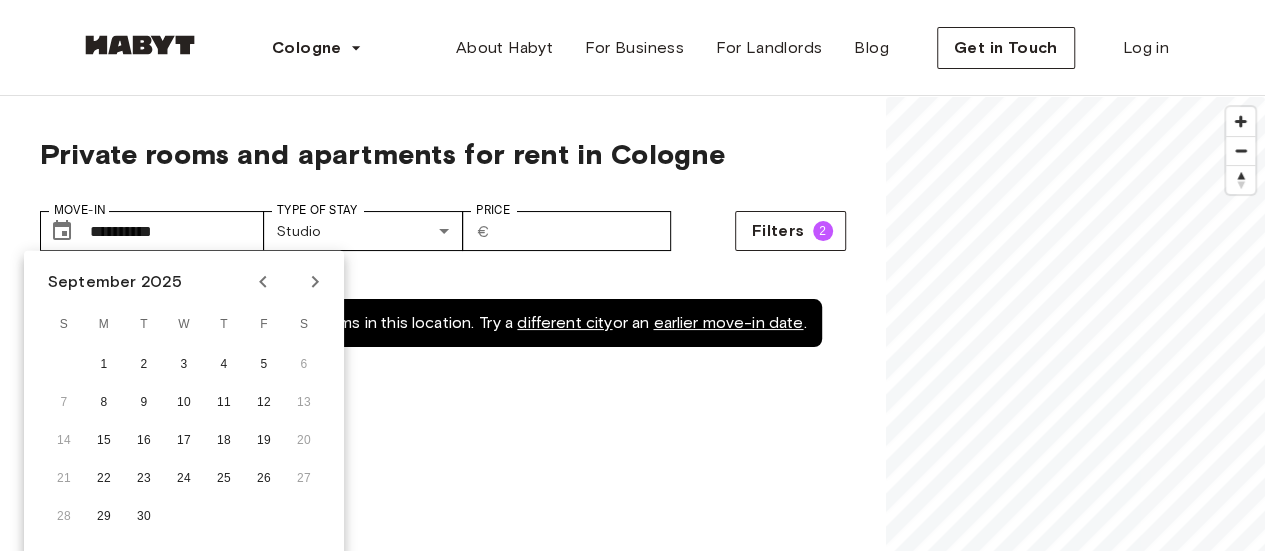 click 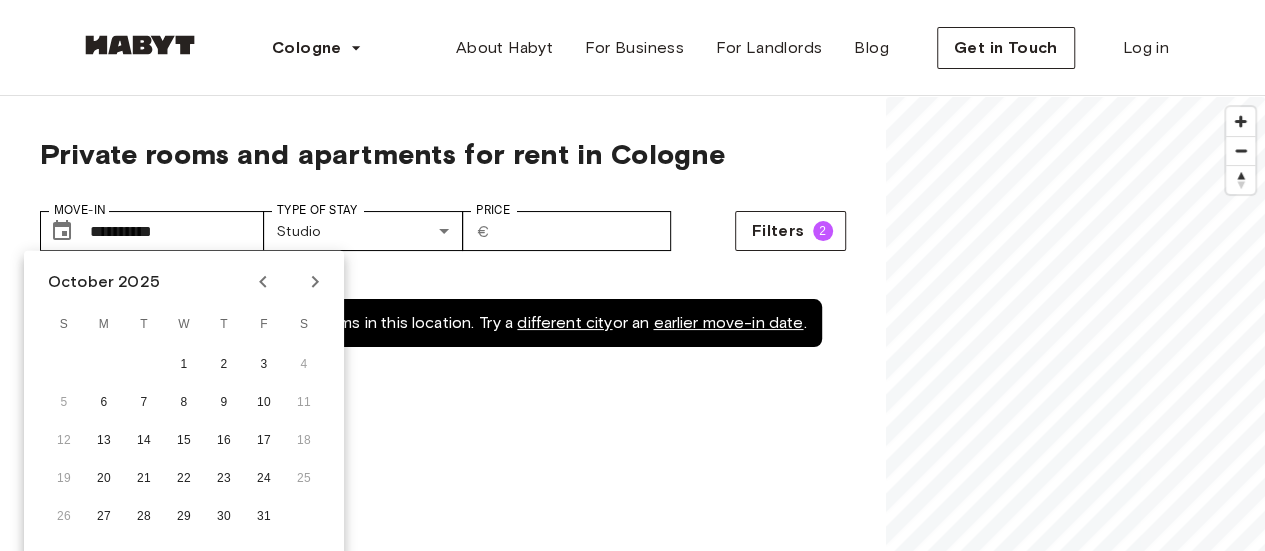 click 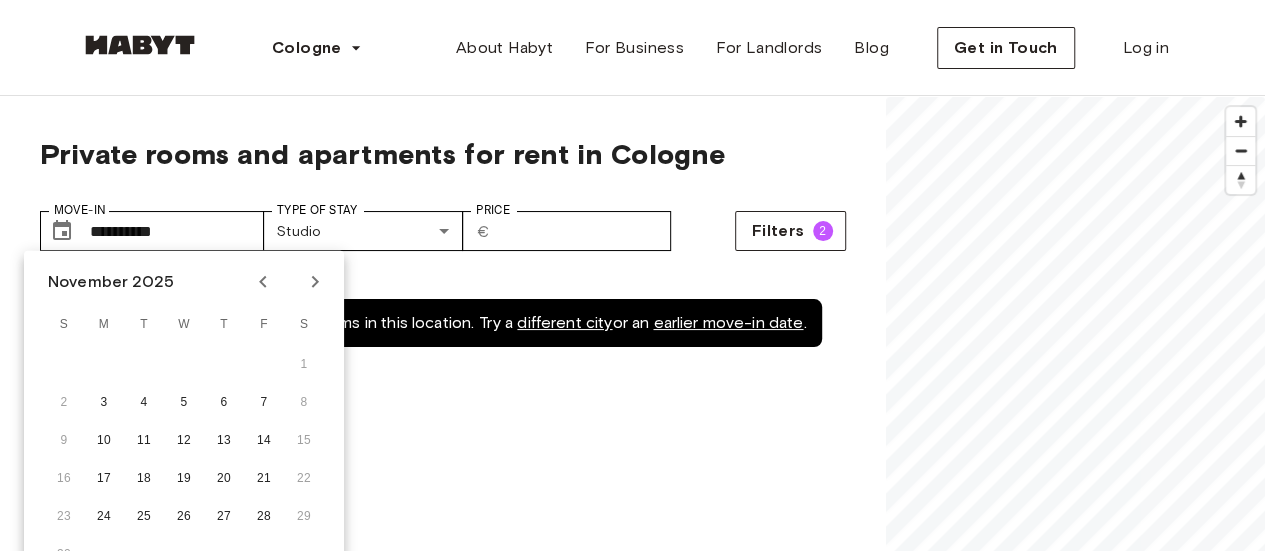 click 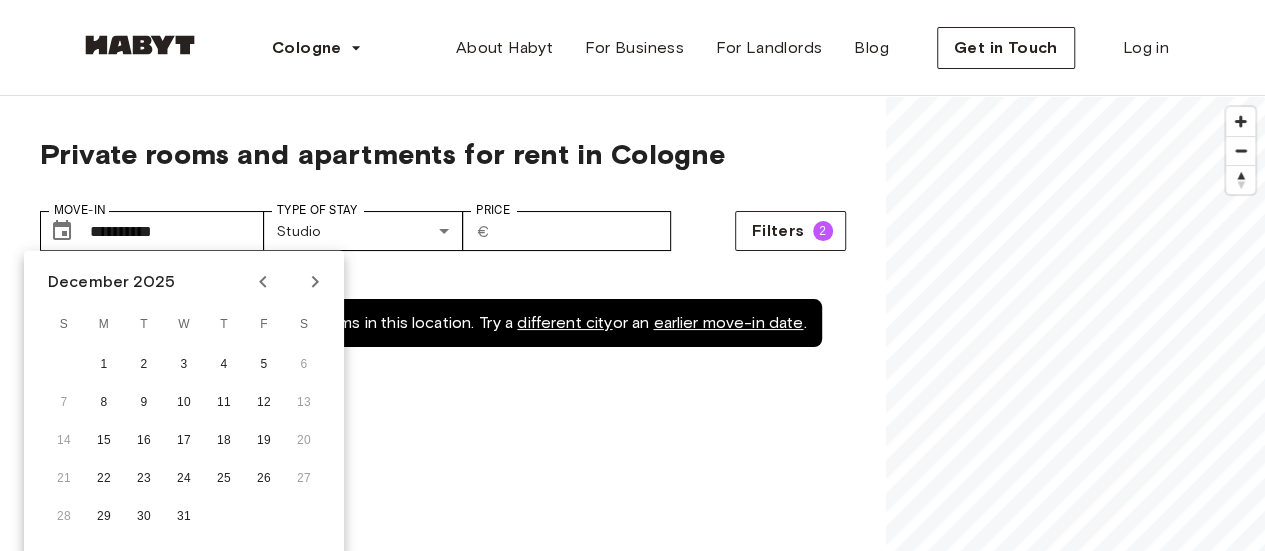 click 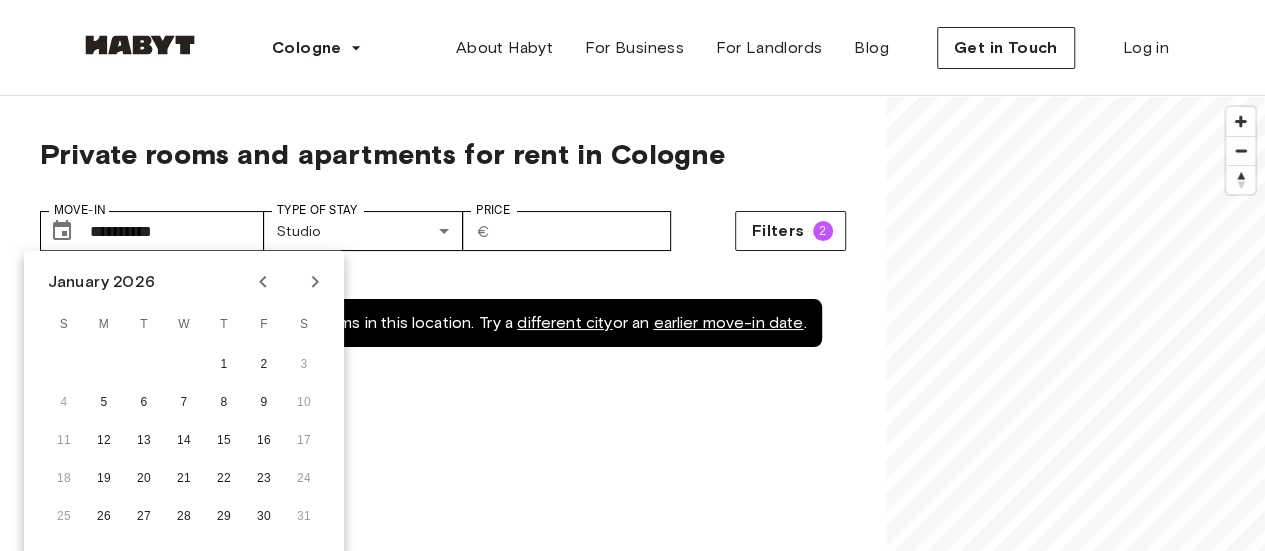 click 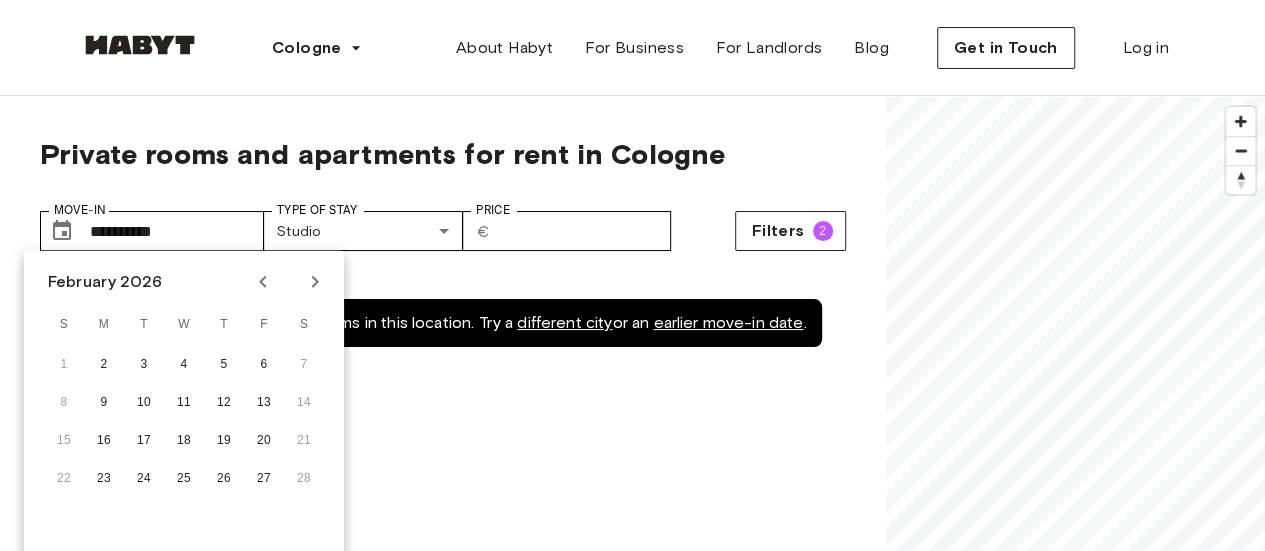 click 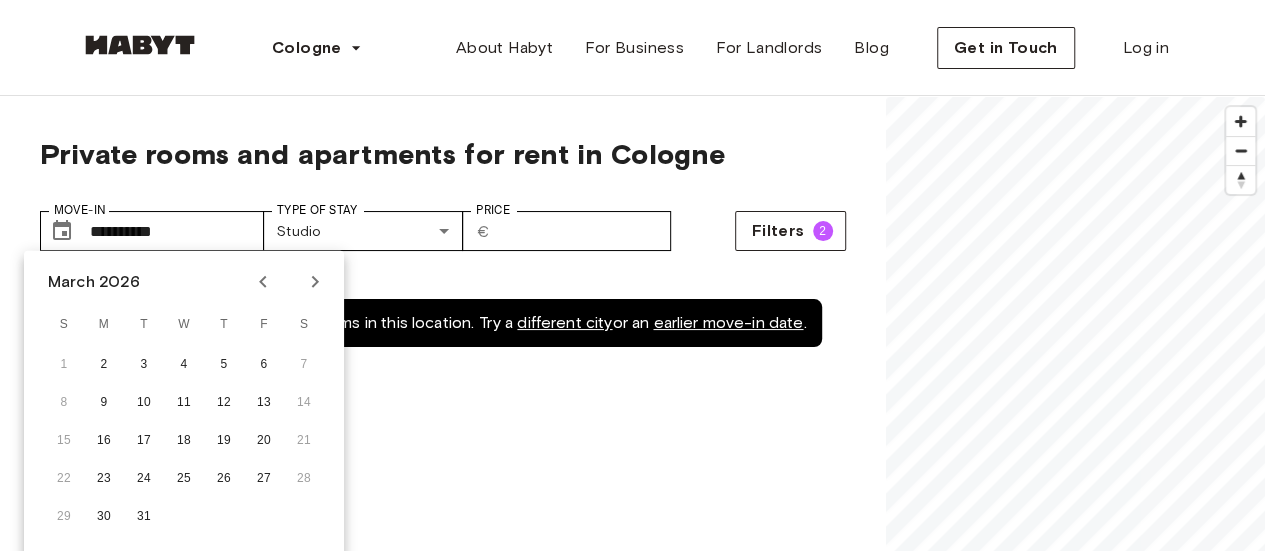 click 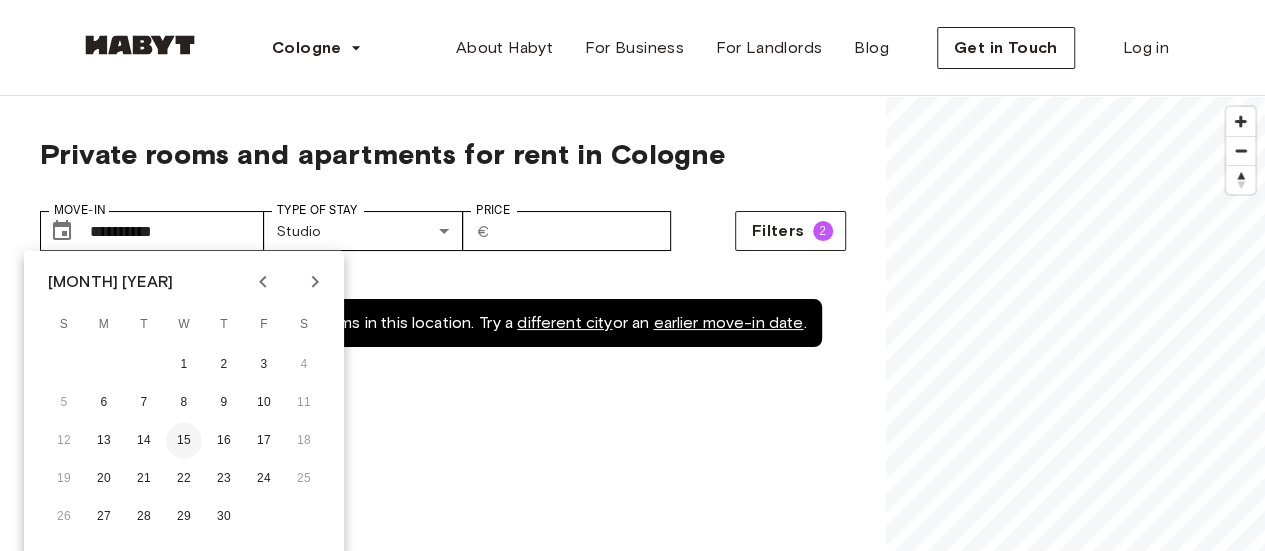 click on "15" at bounding box center (184, 441) 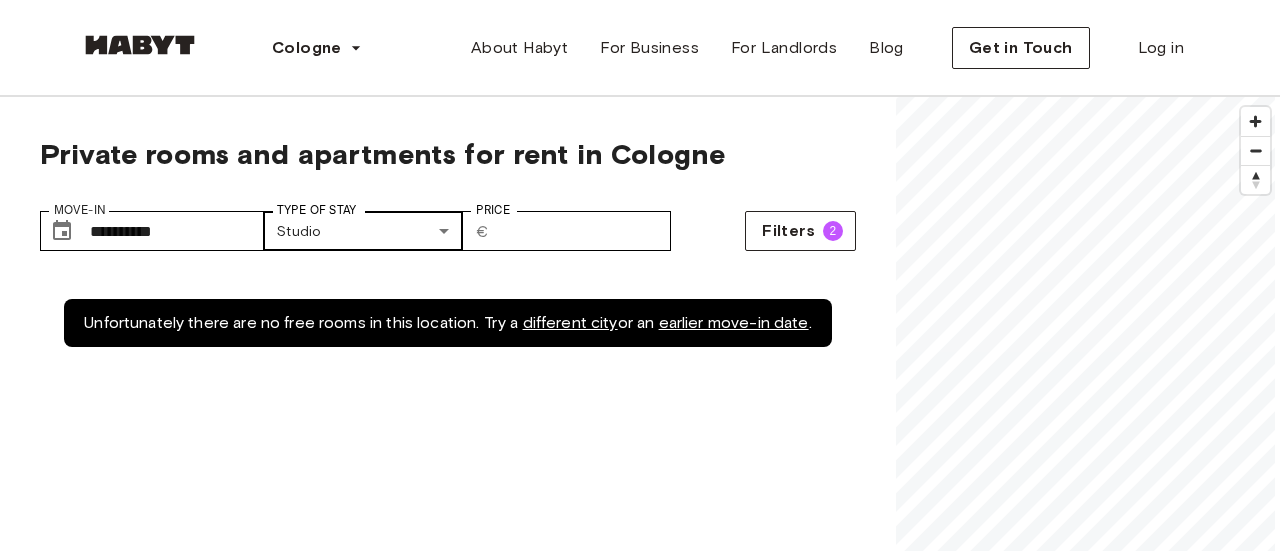 click on "**********" at bounding box center [640, 2395] 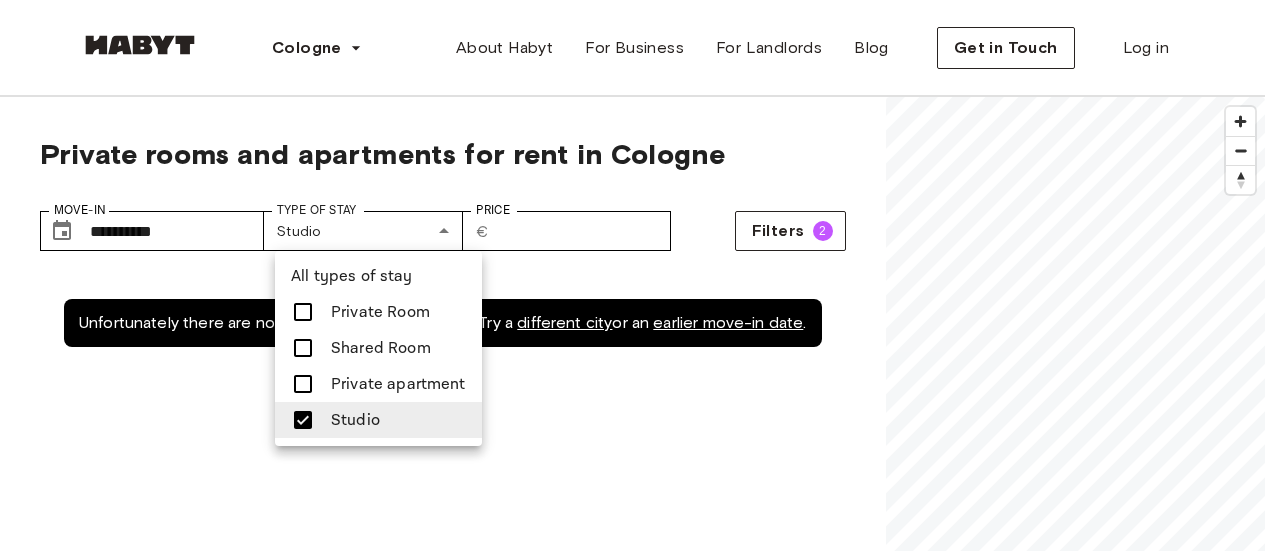 click at bounding box center [303, 420] 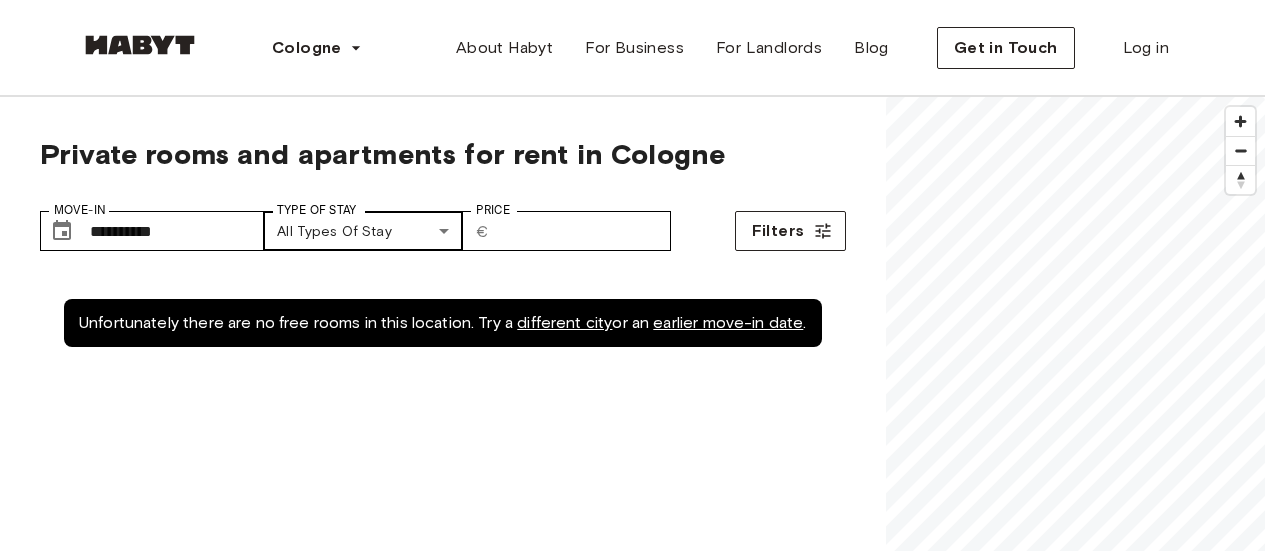 scroll, scrollTop: 0, scrollLeft: 0, axis: both 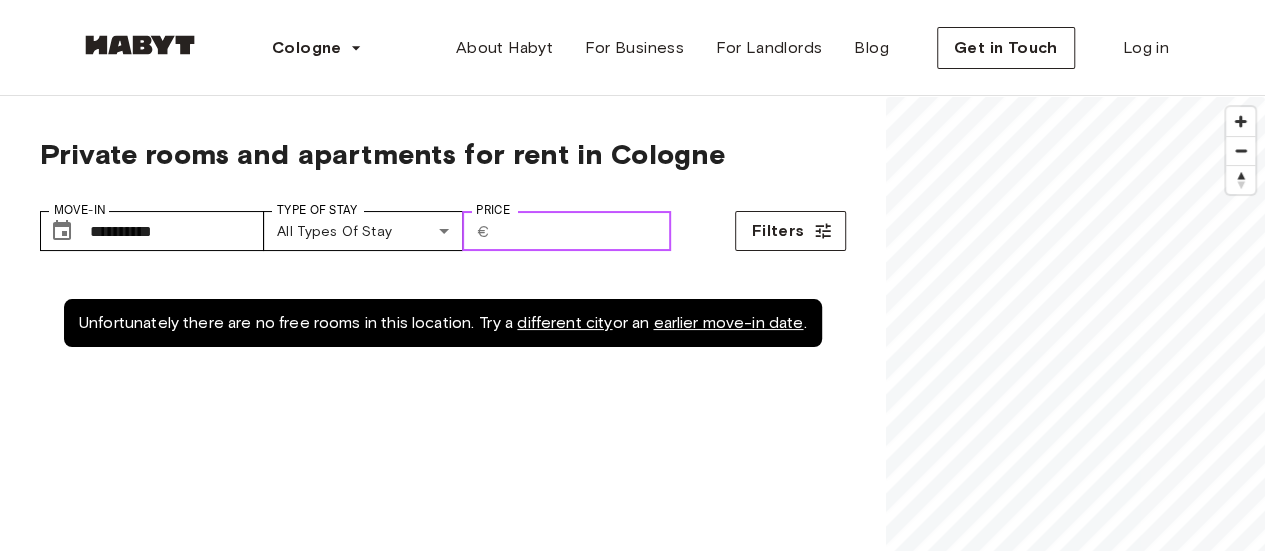 click on "***" at bounding box center [584, 231] 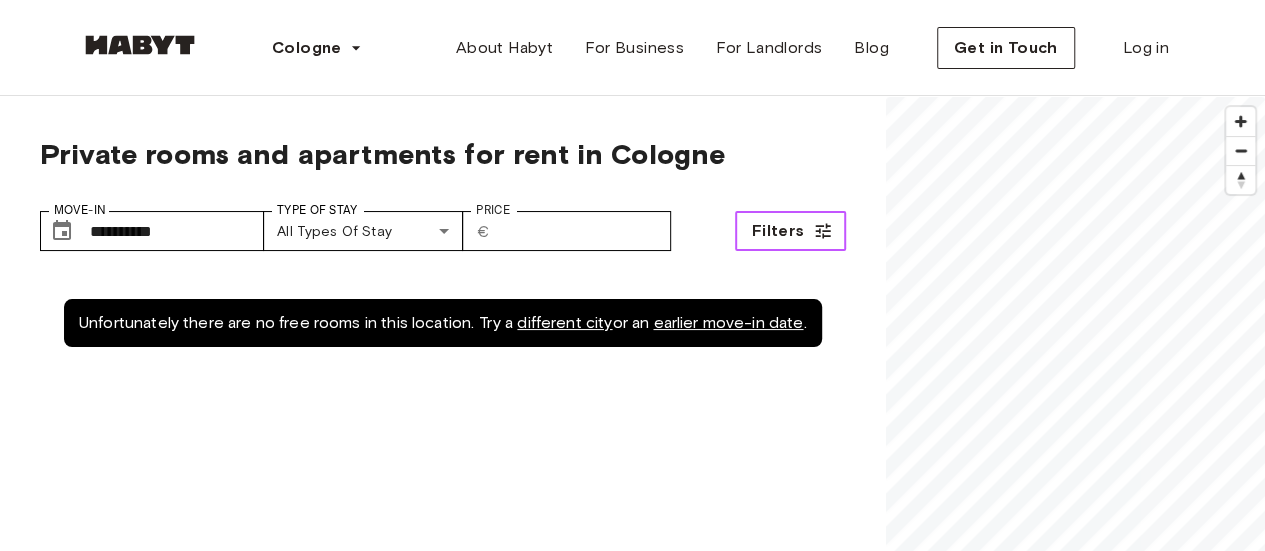 click on "Filters" at bounding box center (778, 231) 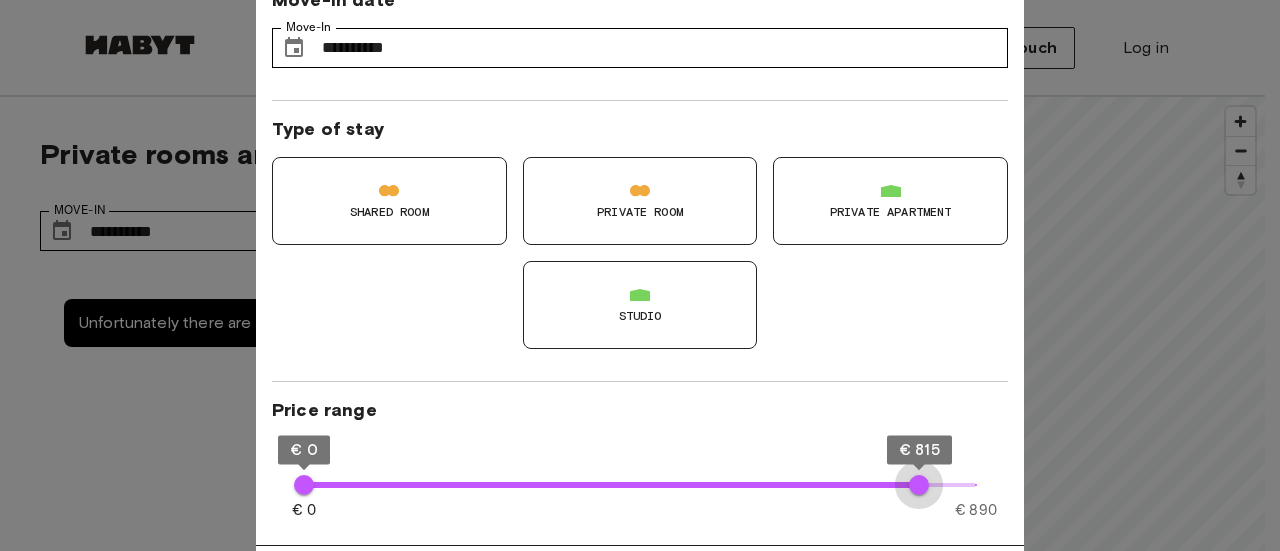 type on "***" 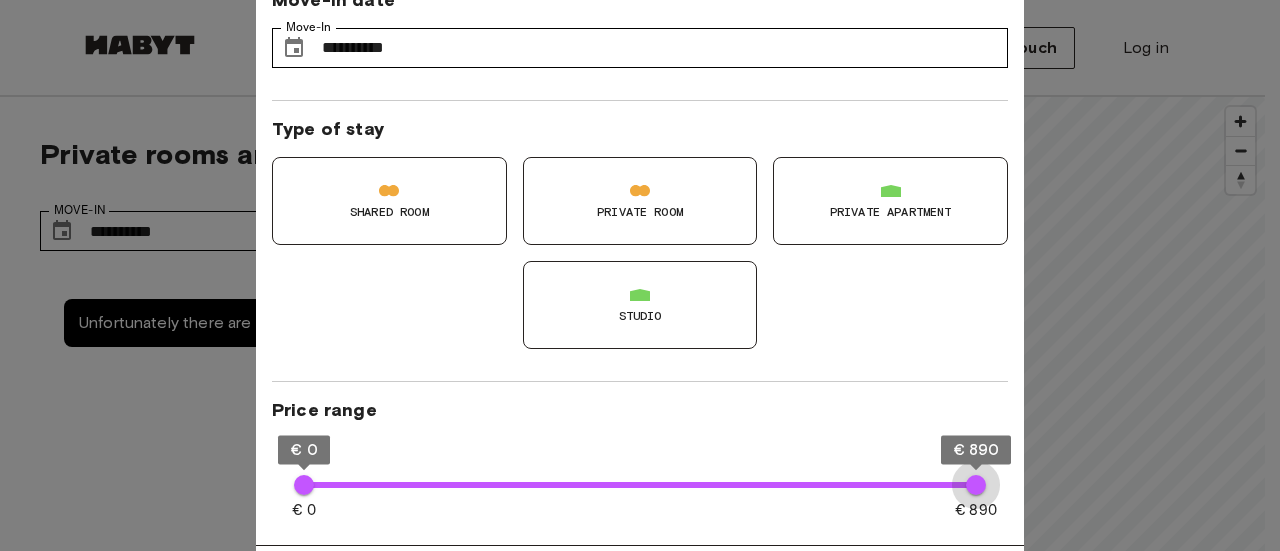 drag, startPoint x: 919, startPoint y: 486, endPoint x: 1014, endPoint y: 489, distance: 95.047356 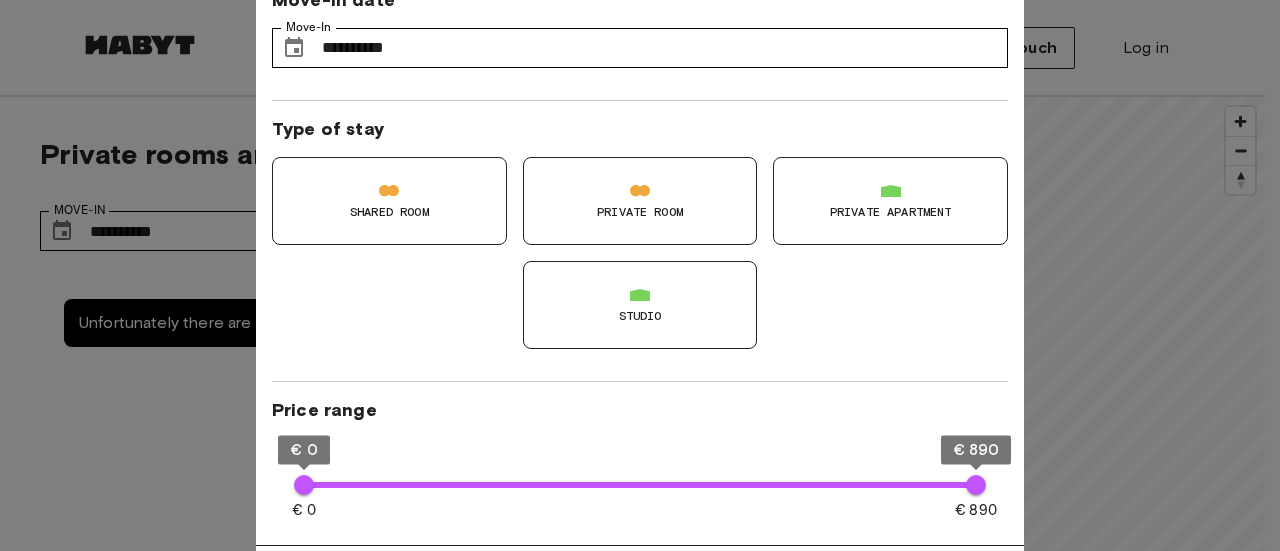 click at bounding box center [640, 275] 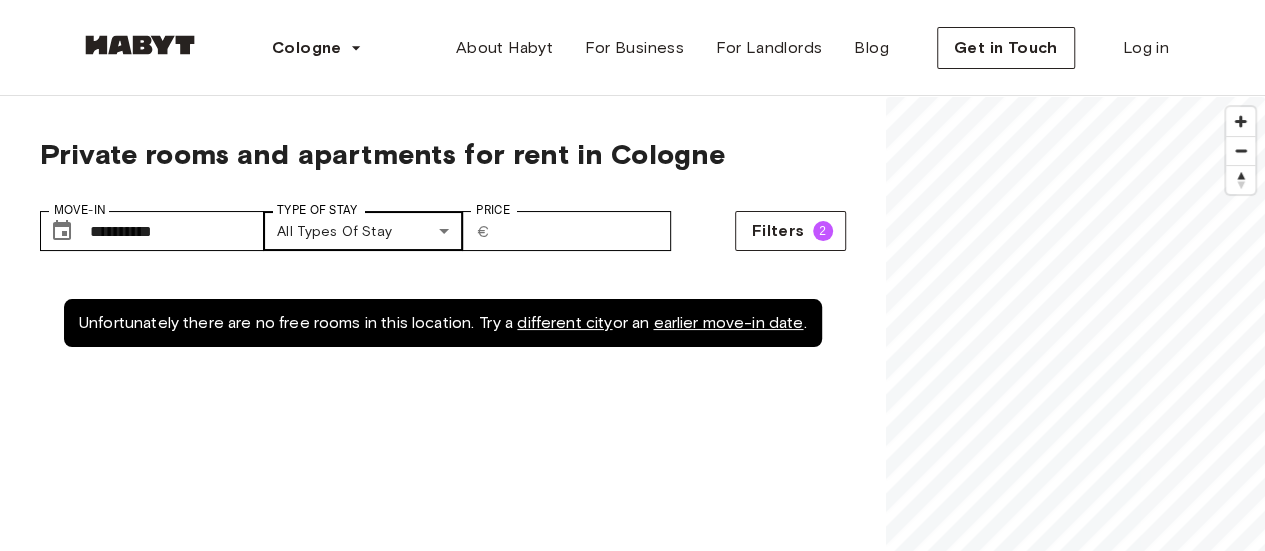 click on "Cologne [GEOGRAPHIC_REGION] Amsterdam Berlin Hamburg Lisbon Madrid Milan Modena Paris Turin Munich Rotterdam Stuttgart Dusseldorf Cologne Zurich The Hague Graz Brussels Leipzig Asia Hong Kong Singapore Seoul Phuket Tokyo About Habyt For Business For Landlords Blog Get in Touch Log in Private rooms and apartments for rent in Cologne Move-In ​ [DATE] Move-In Type of Stay All types of stay Type of Stay Price ​ € *** Price Filters 2 Unfortunately there are no free rooms in this location. Try a different city or an earlier move-in date . © Mapbox © OpenStreetMap Improve this map About the city Cologne, a blend of history, culture, and vibrant energy A captivating city on the banks of the Rhine River, Cologne has its very own charm and traditions. From the “Karneval” to the Kölner Dom, the city's iconic Gothic cathedral and UNESCO World Heritage site, there is much to explore and discover. Choose your accommodation and start your adventure in Cologne! Why book with Habyt?
Where to start?" at bounding box center (632, 2394) 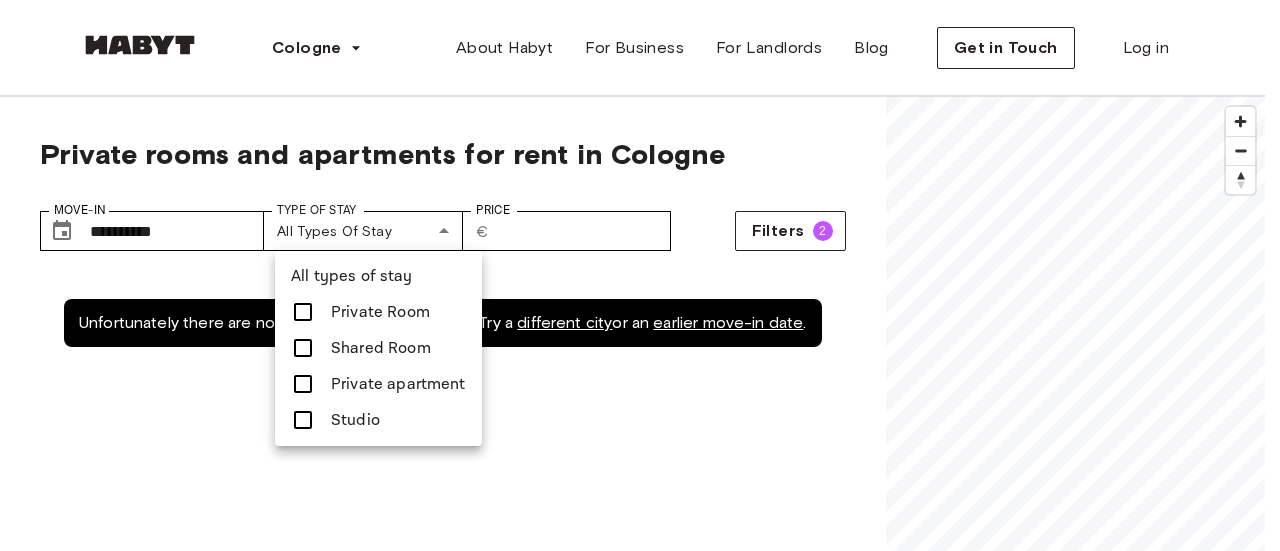 click at bounding box center (640, 275) 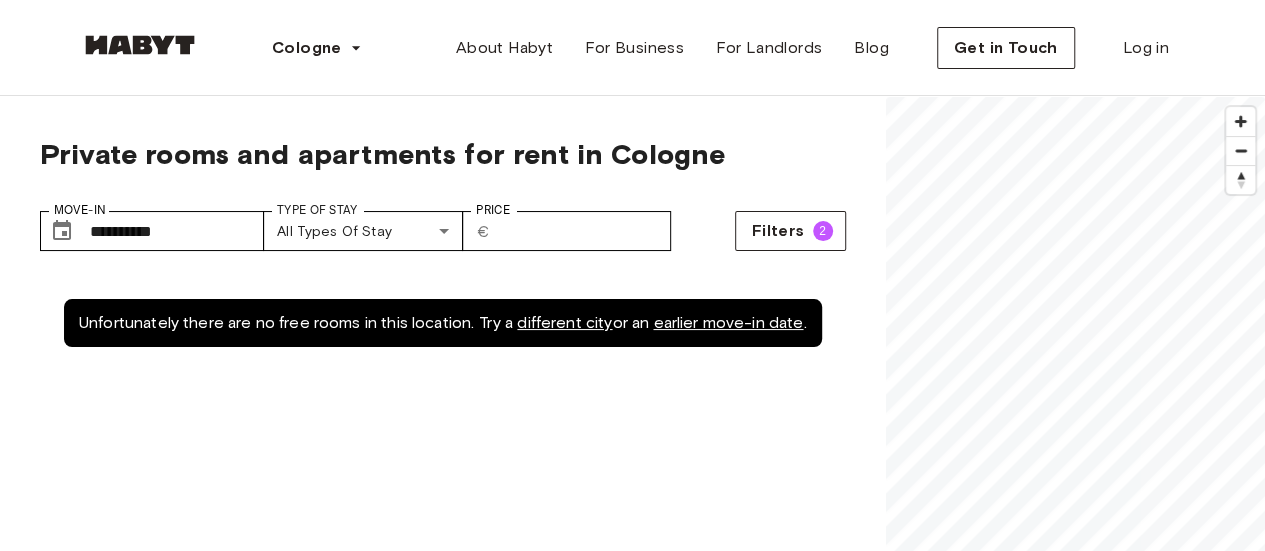 click on "Unfortunately there are no free rooms in this location. Try a   different city  or an   earlier move-in date ." at bounding box center (443, 550) 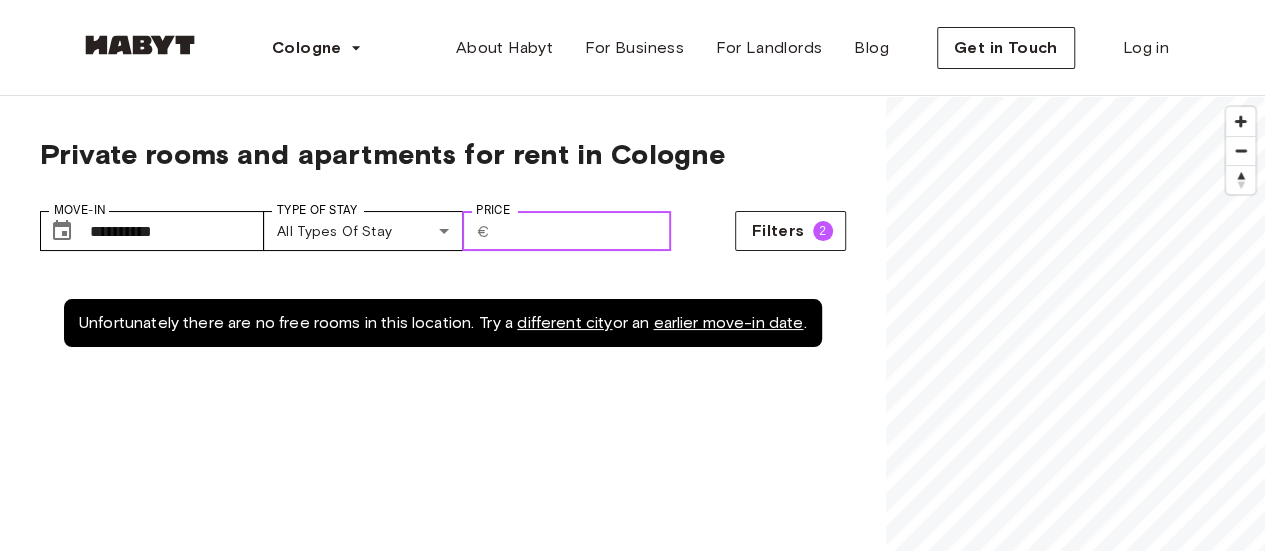 click on "***" at bounding box center [584, 231] 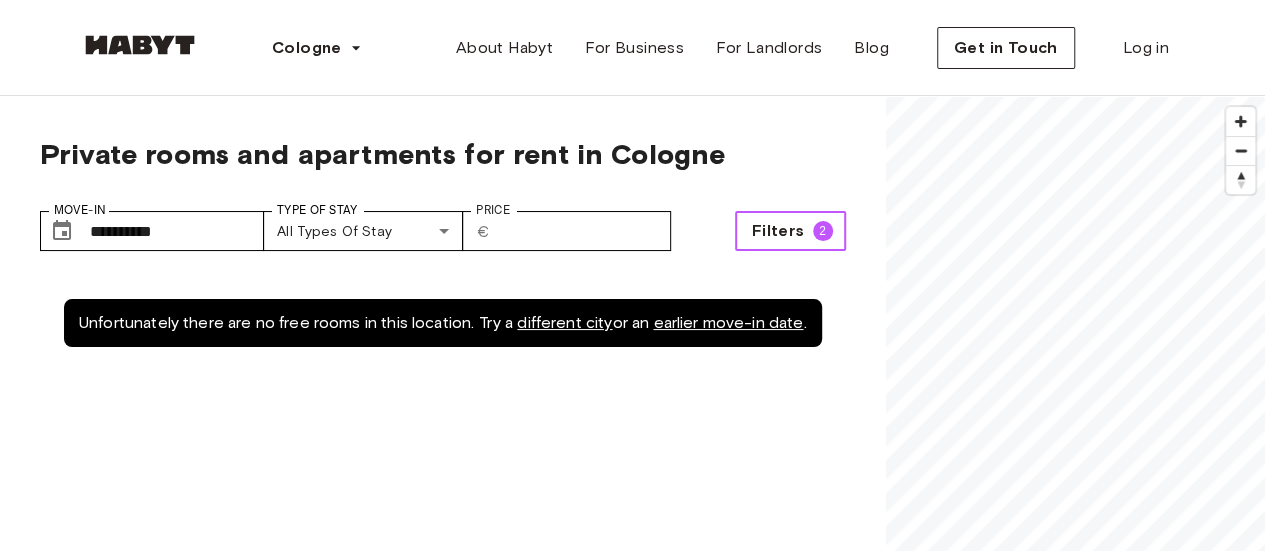 click on "Filters" at bounding box center [778, 231] 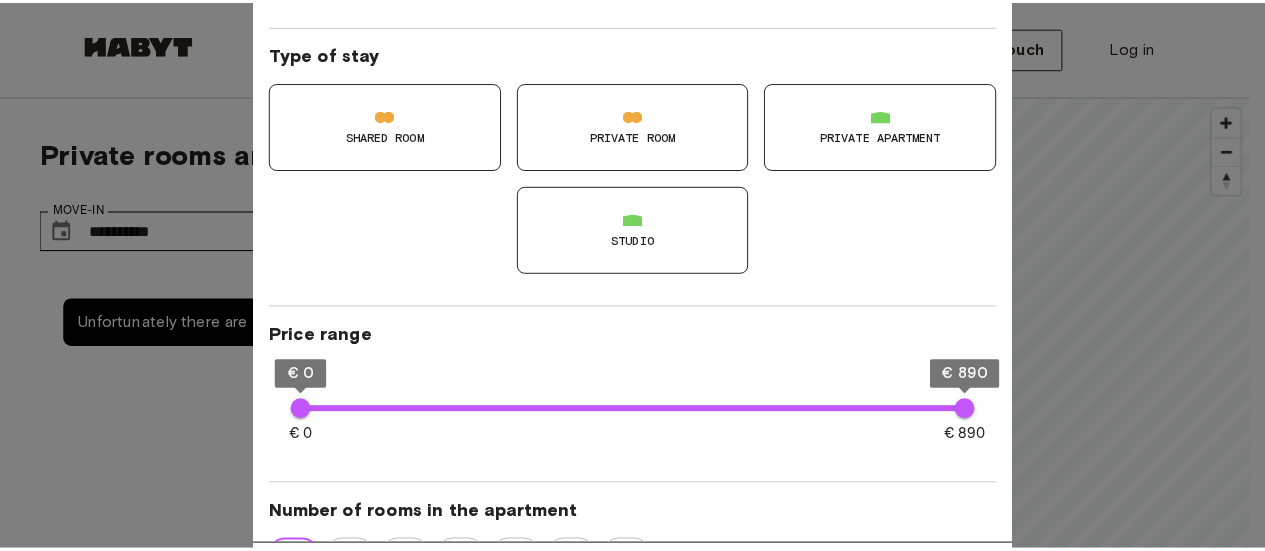 scroll, scrollTop: 0, scrollLeft: 0, axis: both 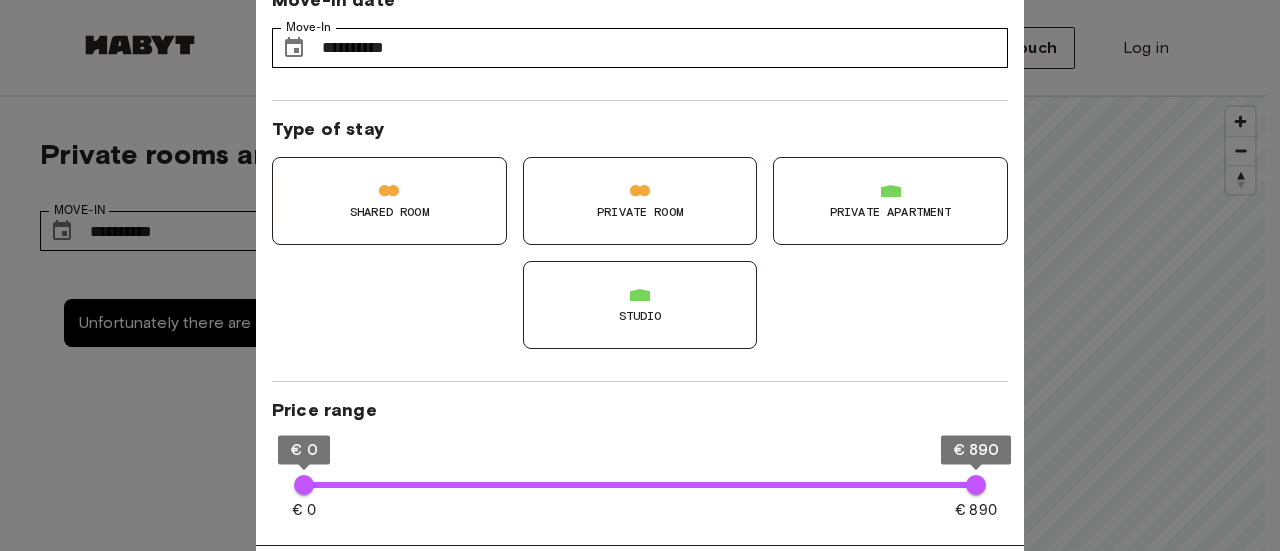 click at bounding box center (640, 275) 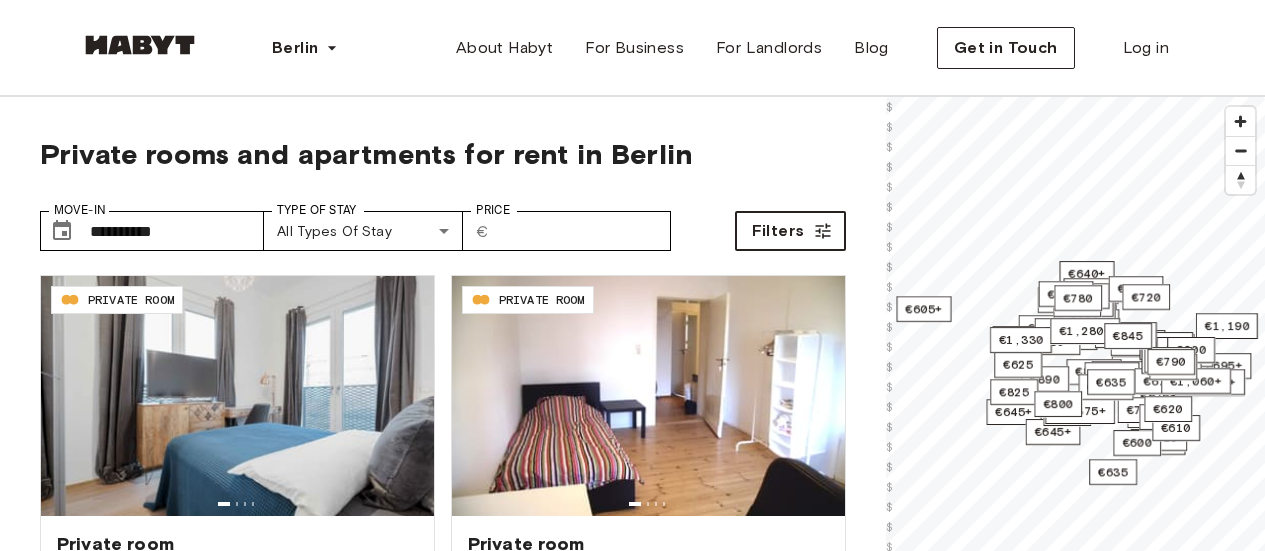 scroll, scrollTop: 0, scrollLeft: 0, axis: both 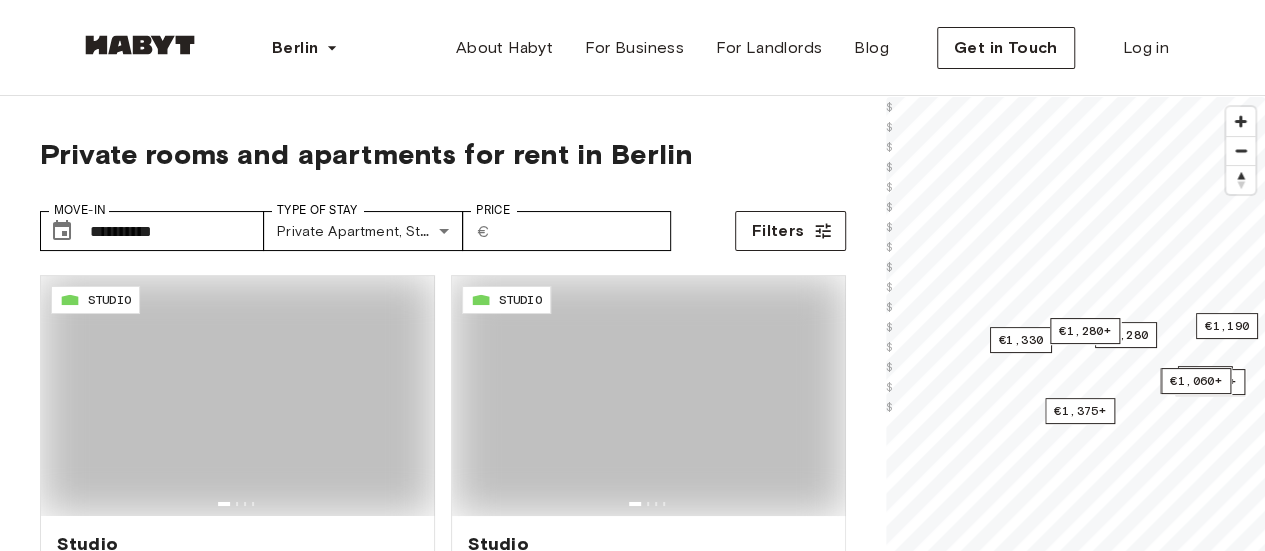type on "**********" 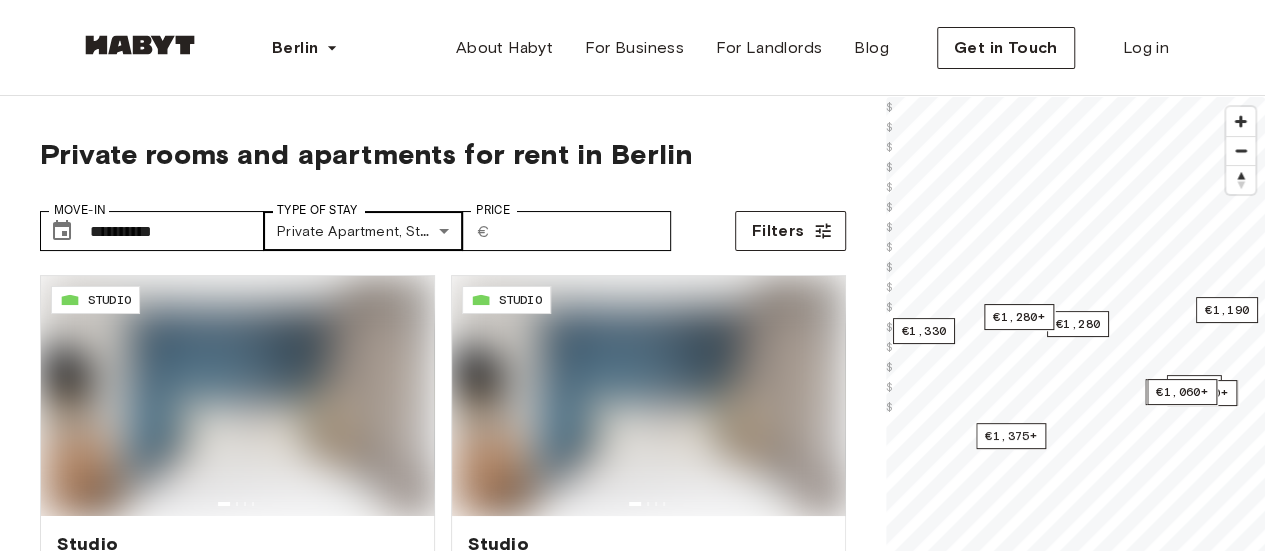 scroll, scrollTop: 0, scrollLeft: 0, axis: both 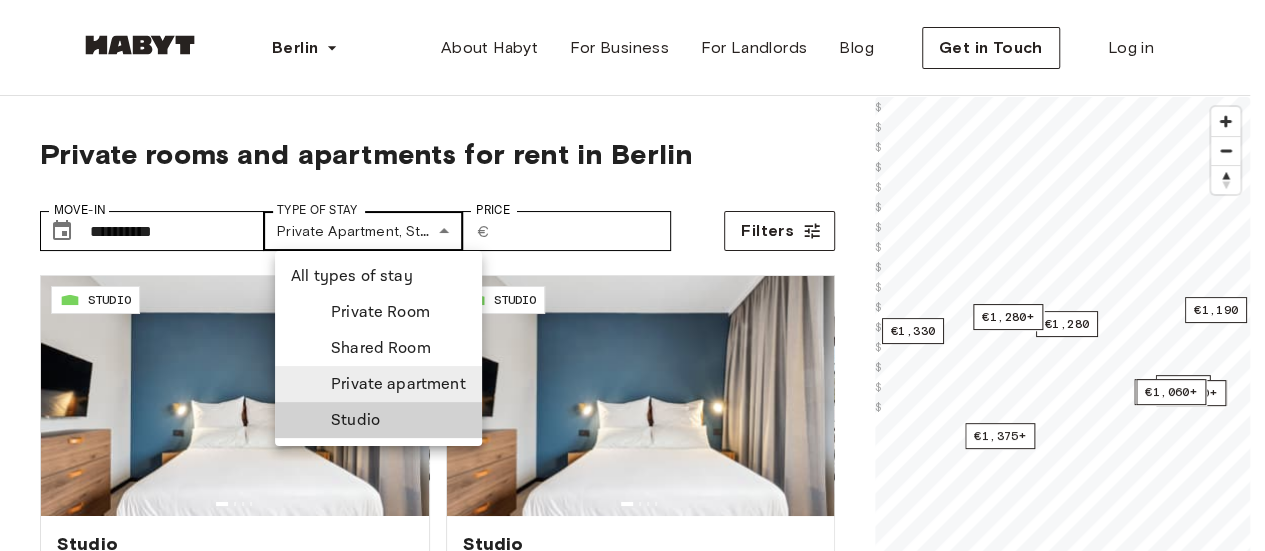 click on "**********" at bounding box center [632, 2390] 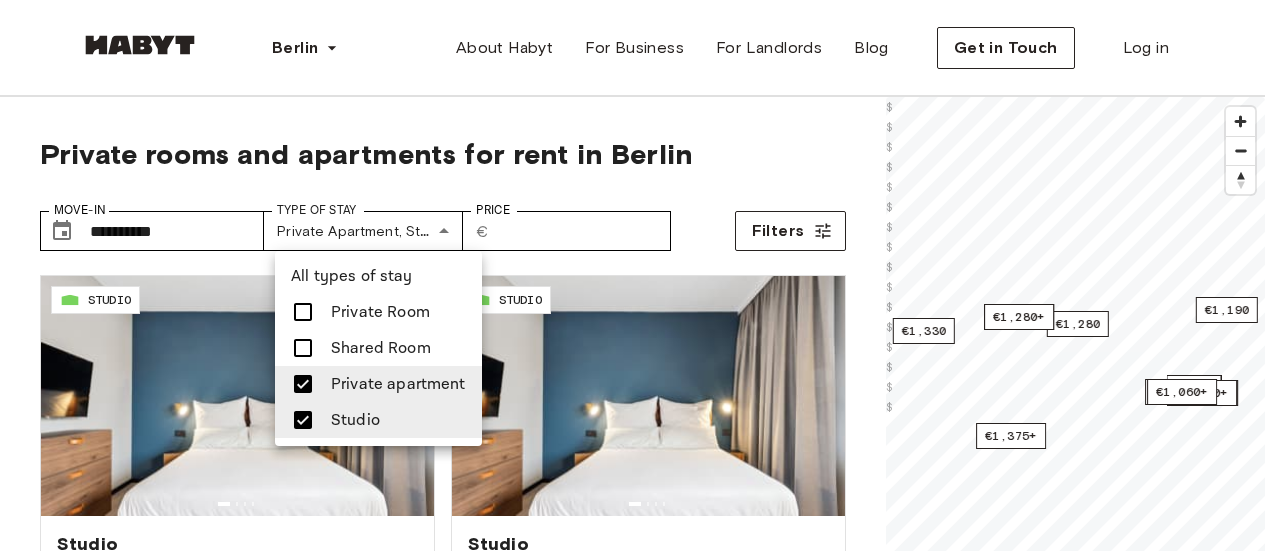 click at bounding box center (640, 275) 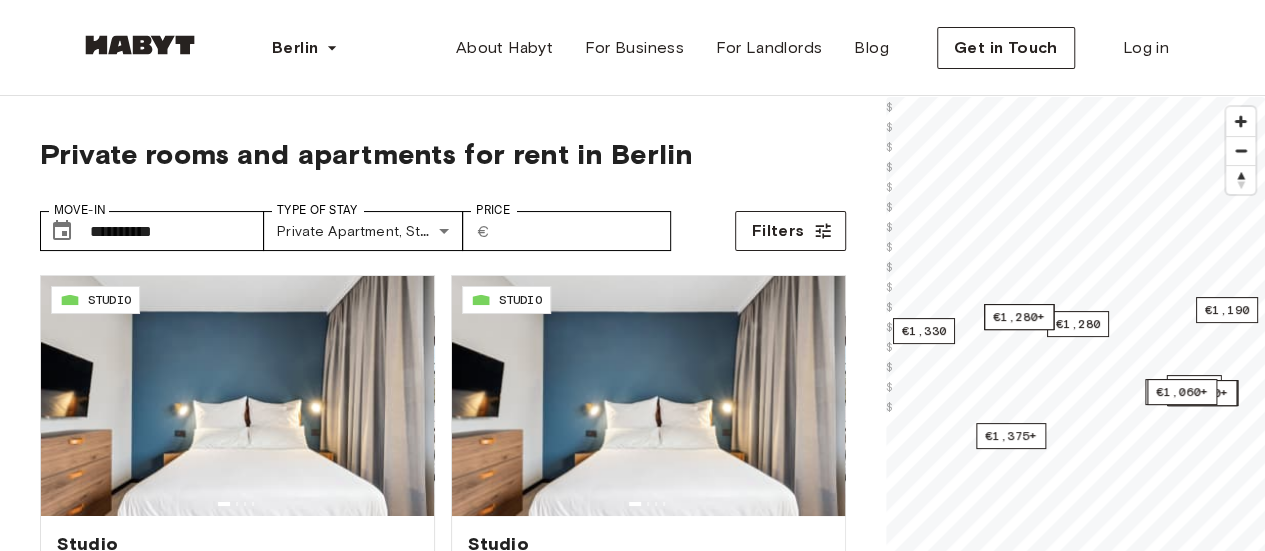 click on "Berlin Europe Amsterdam Berlin Frankfurt Hamburg Lisbon Madrid Milan Modena Paris Turin Munich Rotterdam Stuttgart Dusseldorf Cologne Zurich The Hague Graz Brussels Leipzig Asia Hong Kong Singapore Seoul Phuket Tokyo About Habyt For Business For Landlords Blog Get in Touch Log in" at bounding box center [632, 48] 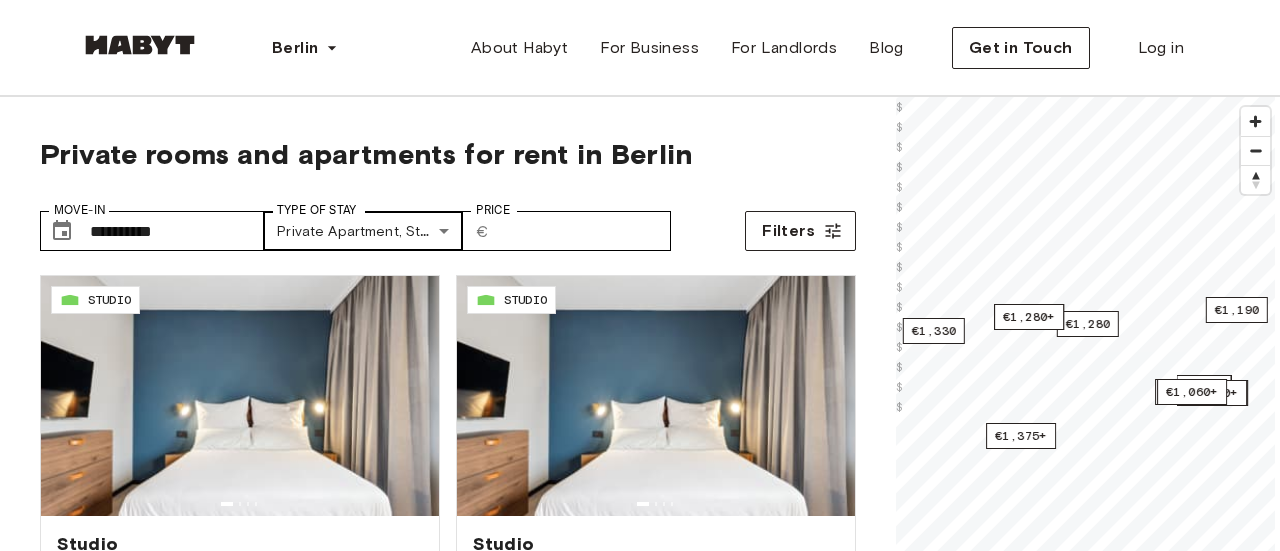click on "**********" at bounding box center [640, 2391] 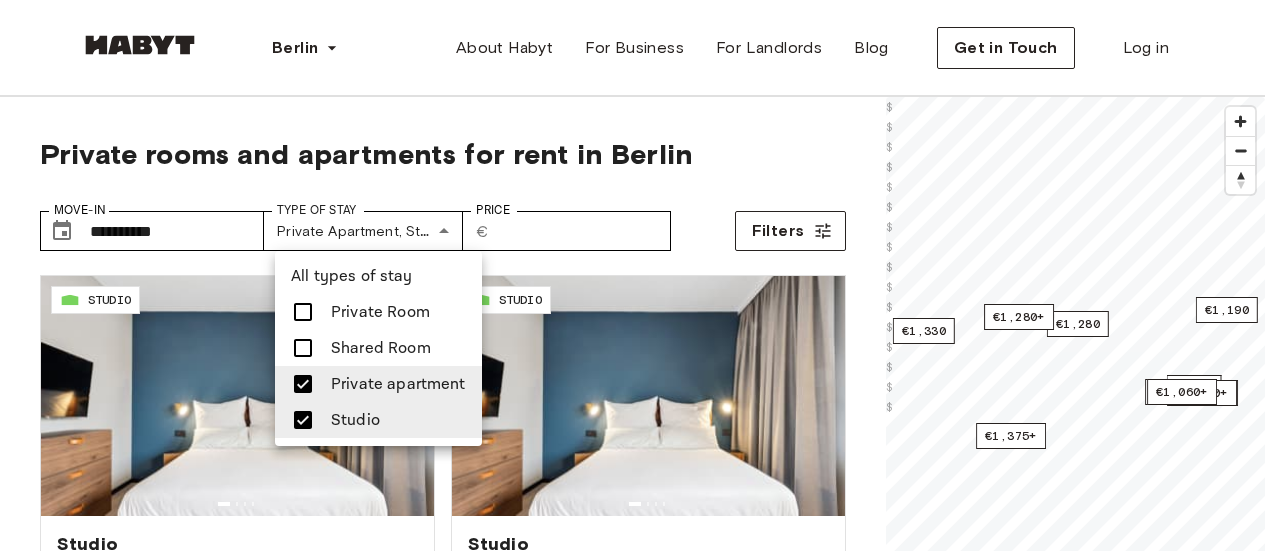 click at bounding box center [640, 275] 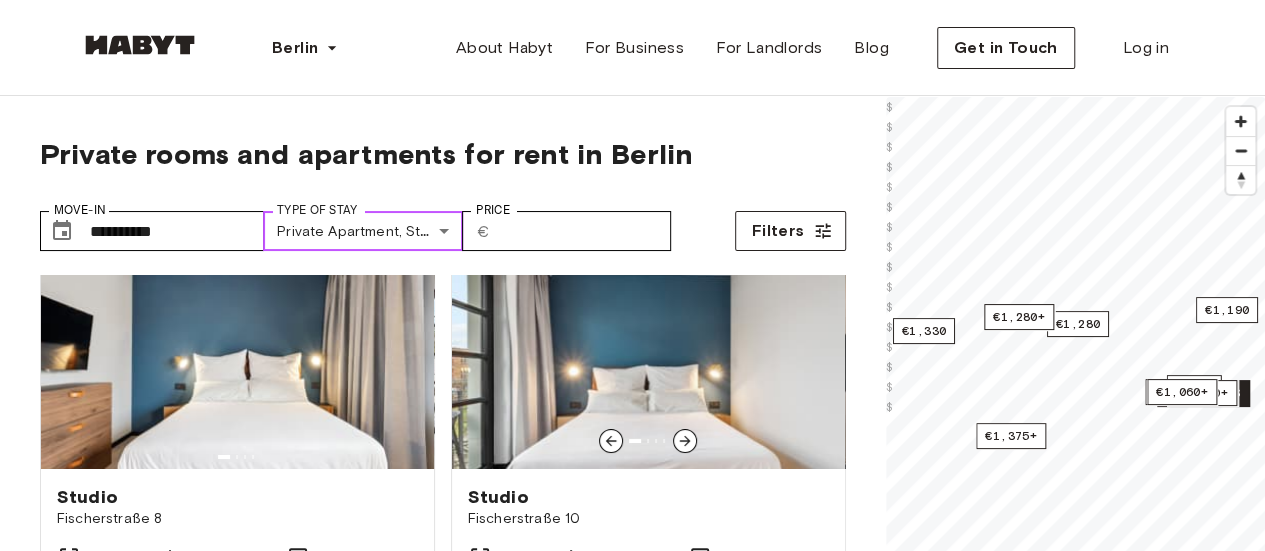 scroll, scrollTop: 3646, scrollLeft: 0, axis: vertical 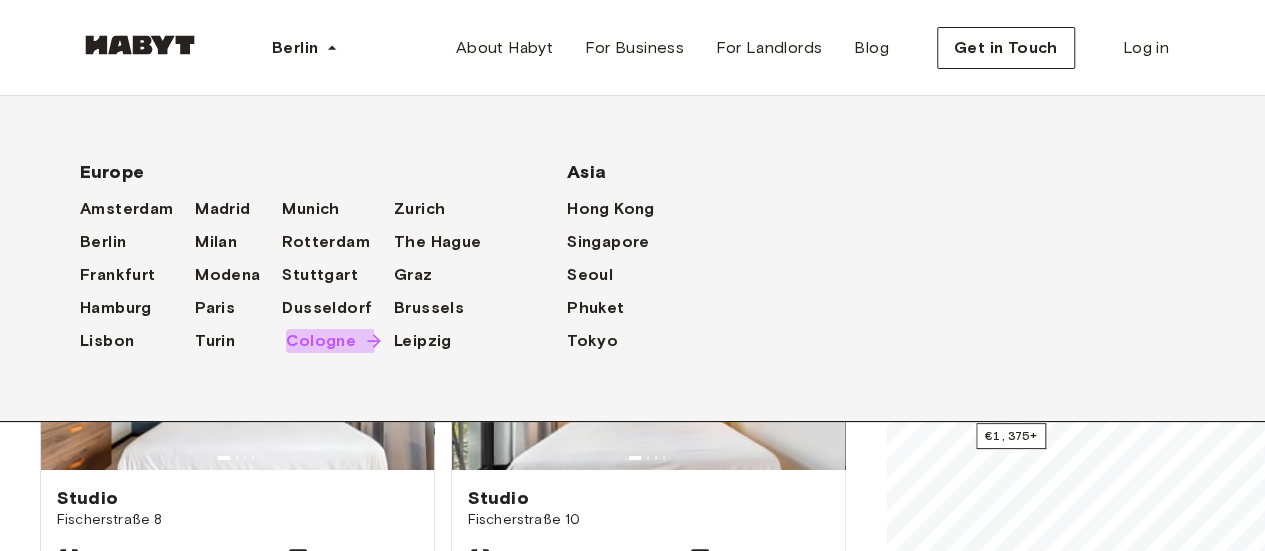 click on "Cologne" at bounding box center [321, 341] 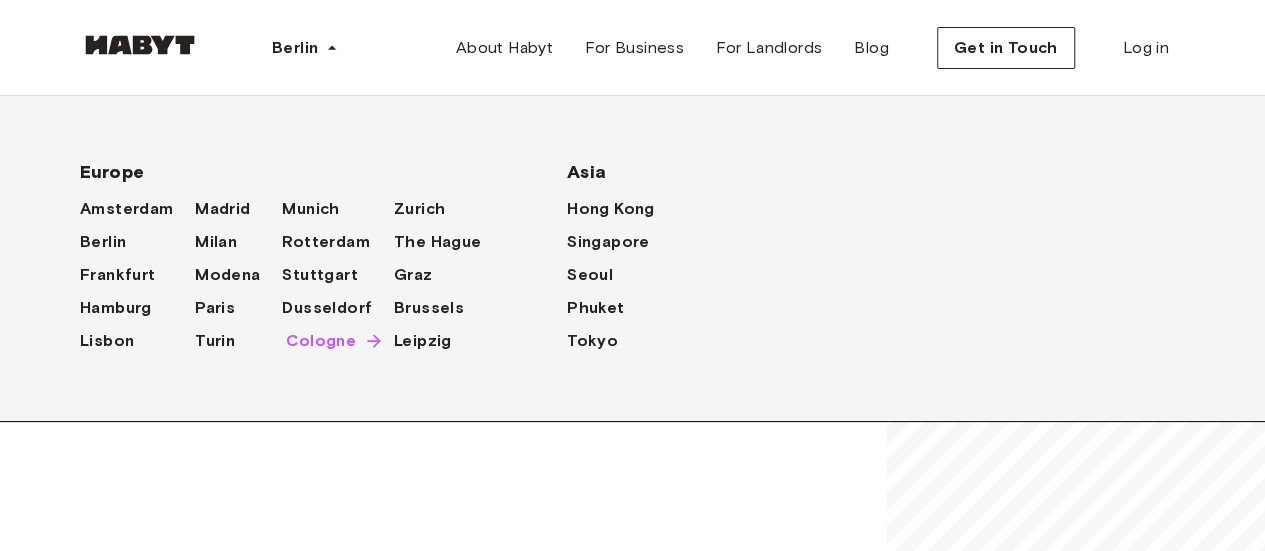 scroll, scrollTop: 0, scrollLeft: 0, axis: both 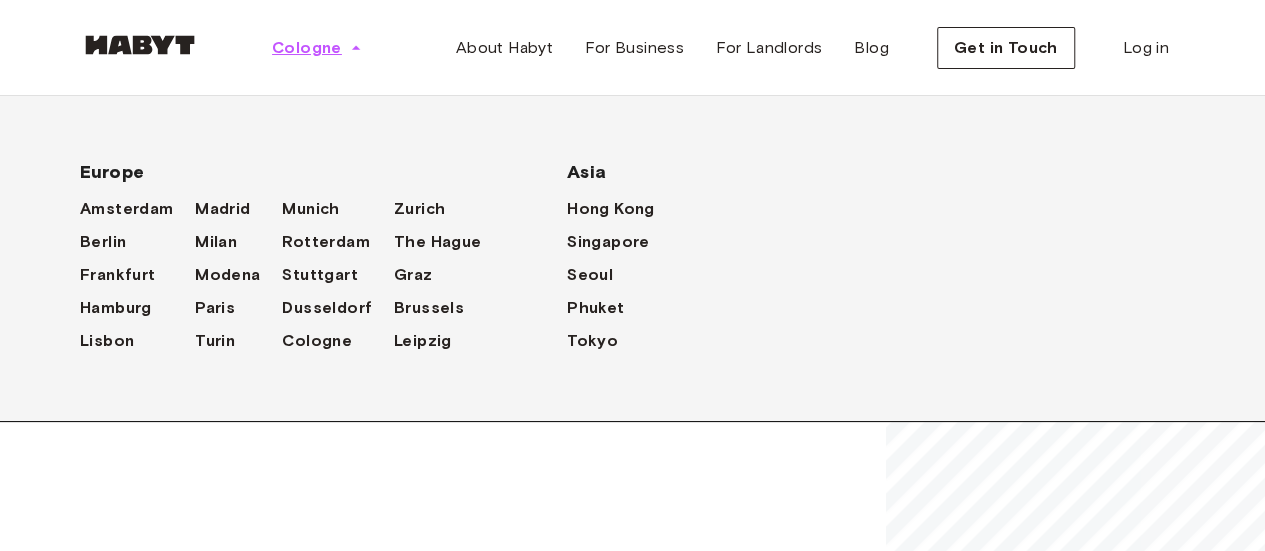 click 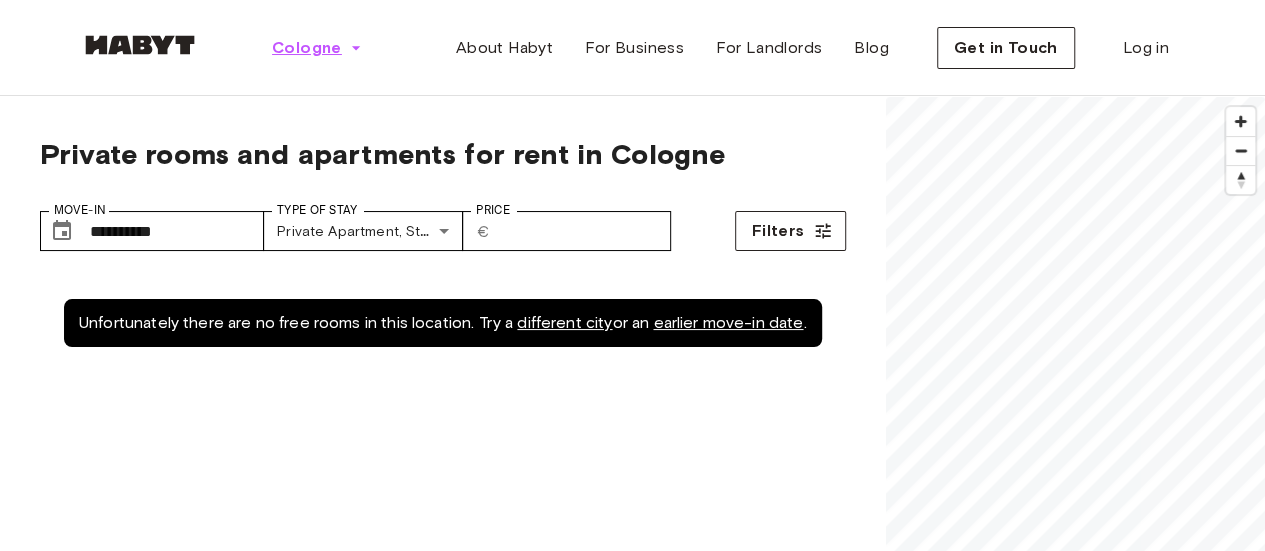 click on "Cologne" at bounding box center (317, 48) 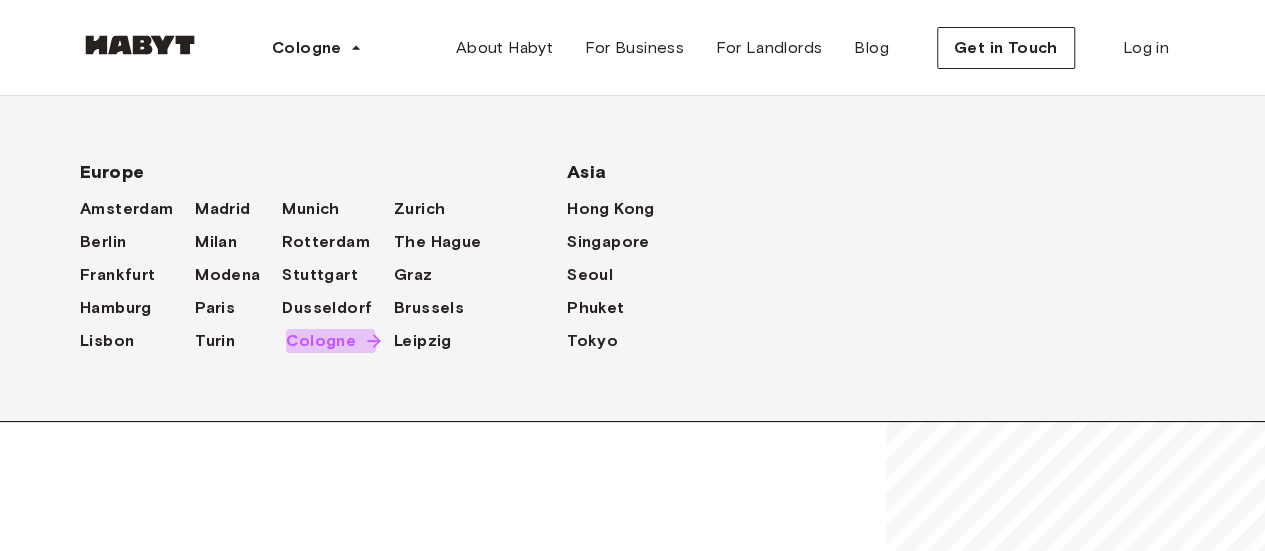 click on "Cologne" at bounding box center [321, 341] 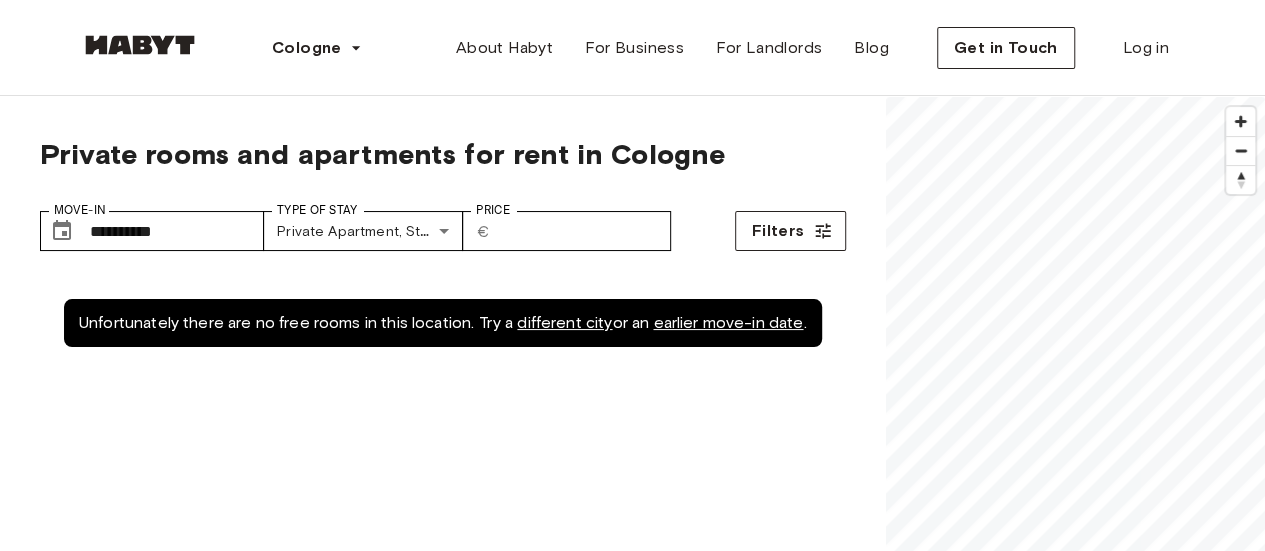 click on "Unfortunately there are no free rooms in this location. Try a   different city  or an   earlier move-in date ." at bounding box center (443, 550) 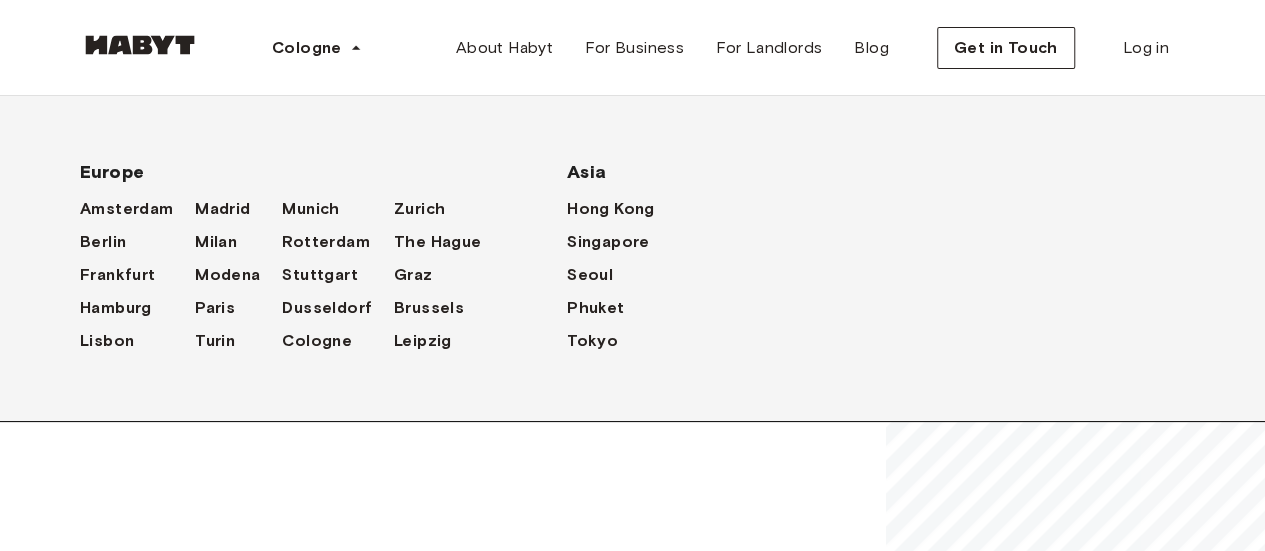 click on "Frankfurt" at bounding box center [137, 274] 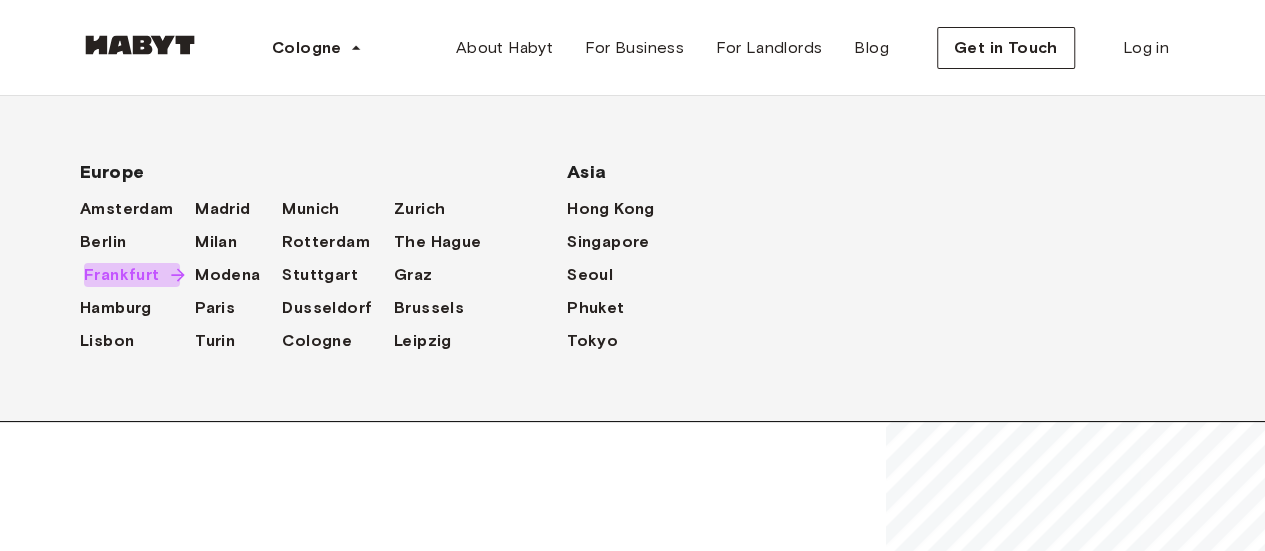 click on "Frankfurt" at bounding box center (122, 275) 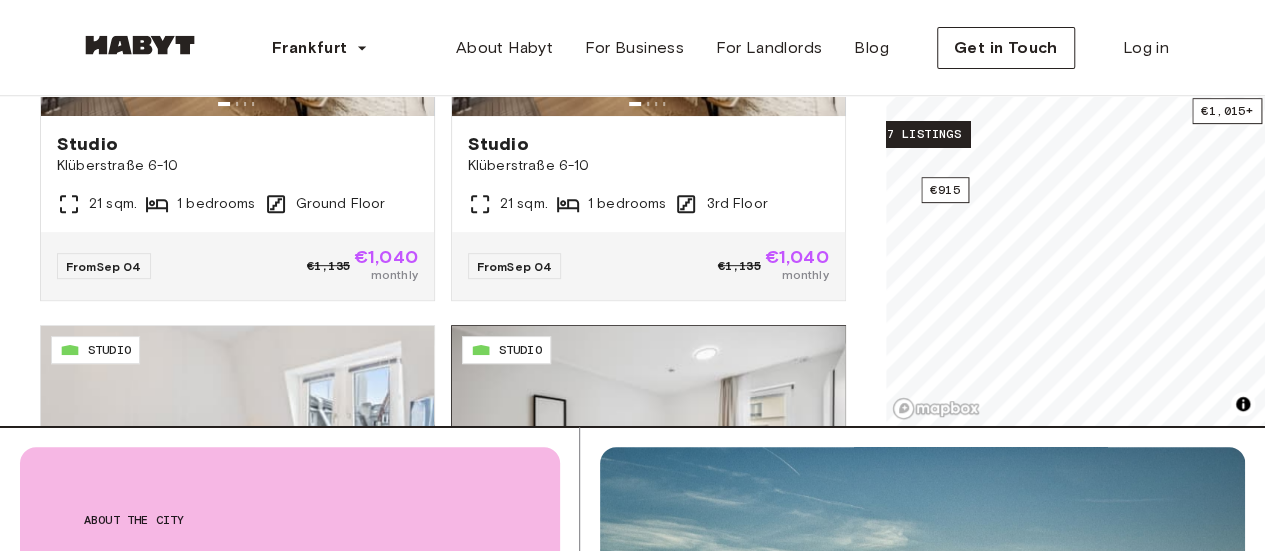 scroll, scrollTop: 100, scrollLeft: 0, axis: vertical 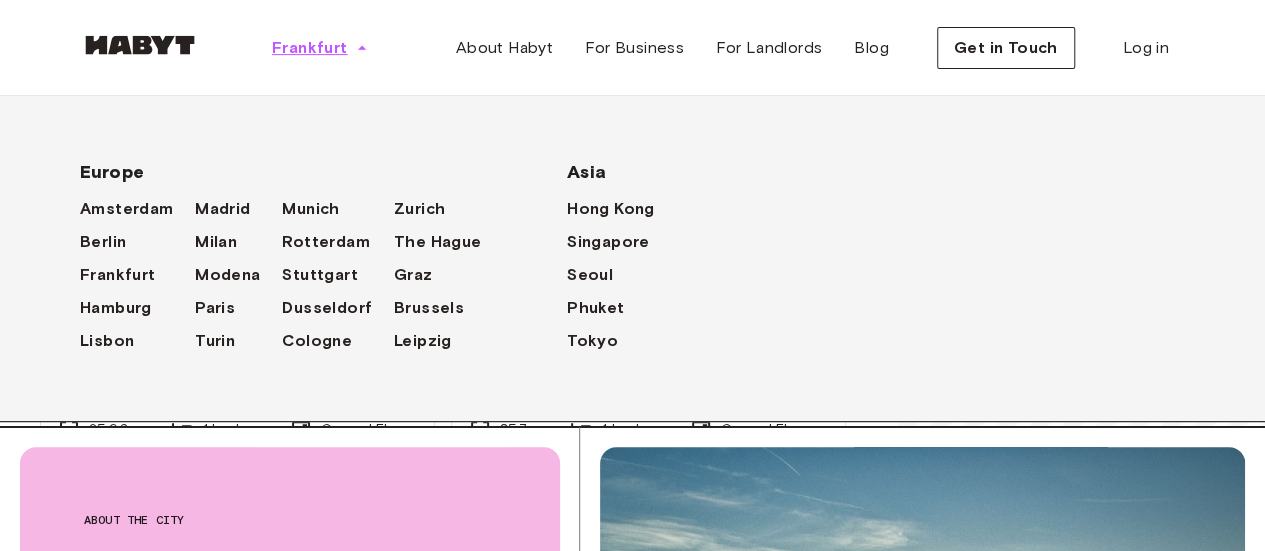 click on "Frankfurt" at bounding box center [310, 48] 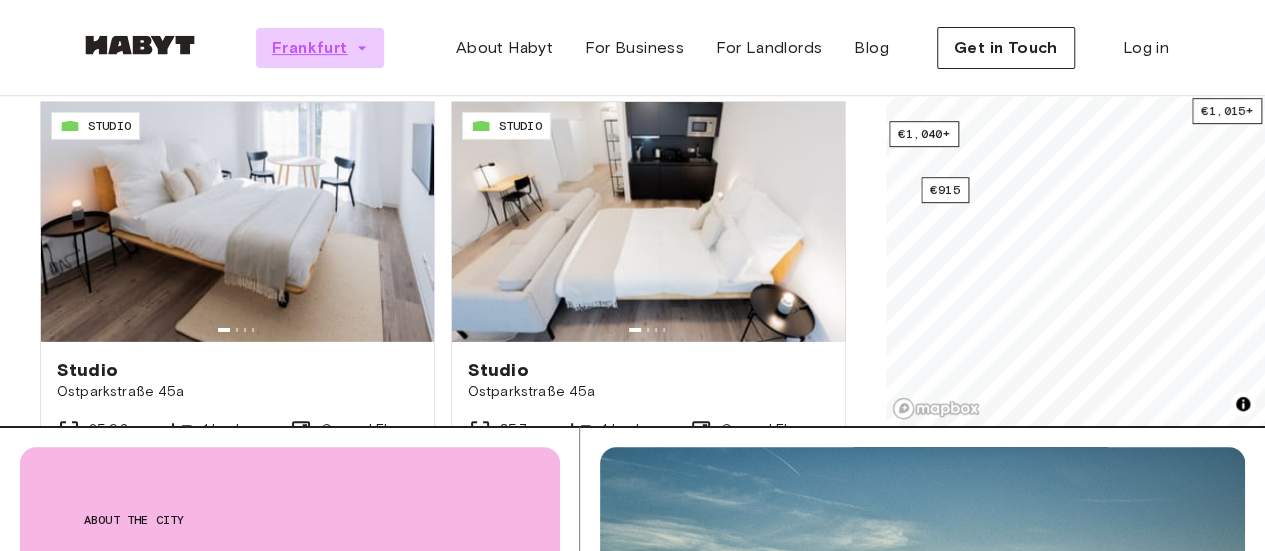 click on "Frankfurt" at bounding box center (310, 48) 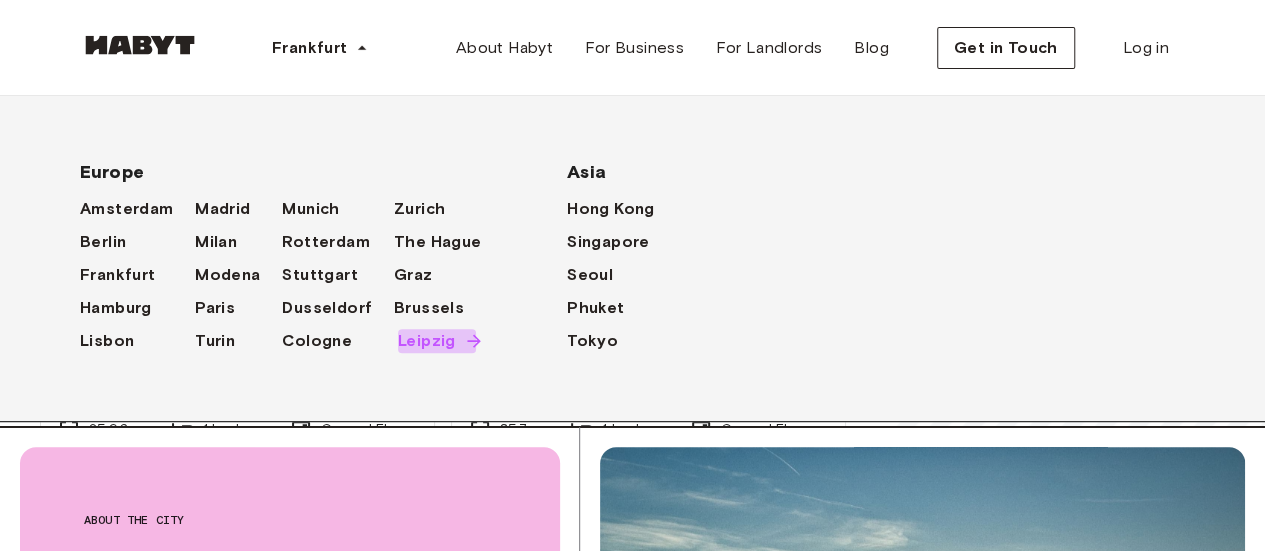 click on "Leipzig" at bounding box center [427, 341] 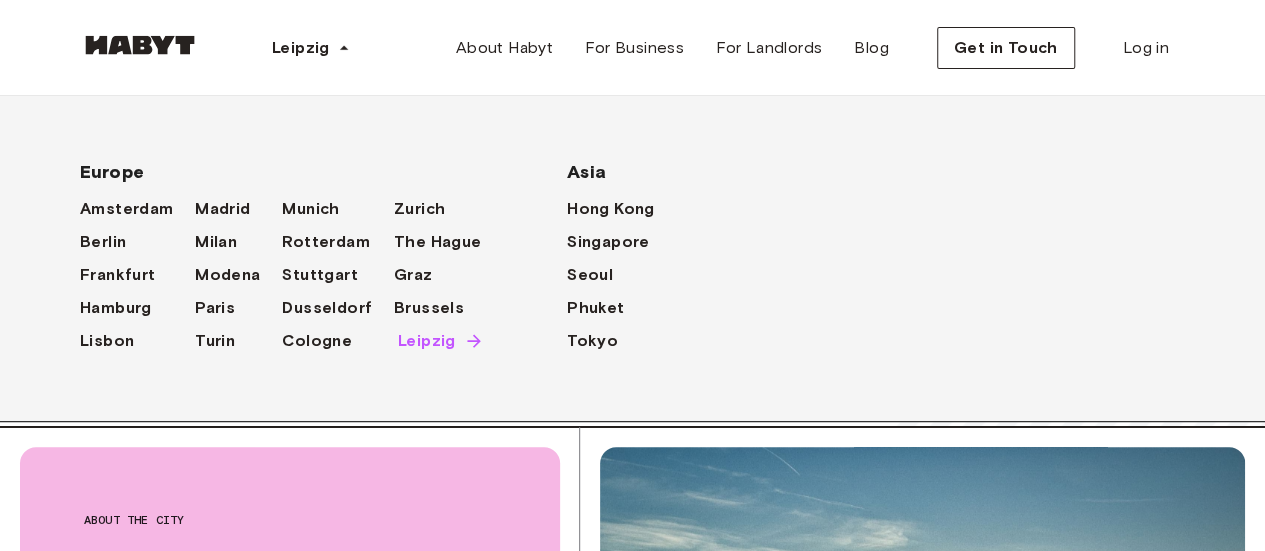 scroll, scrollTop: 3324, scrollLeft: 0, axis: vertical 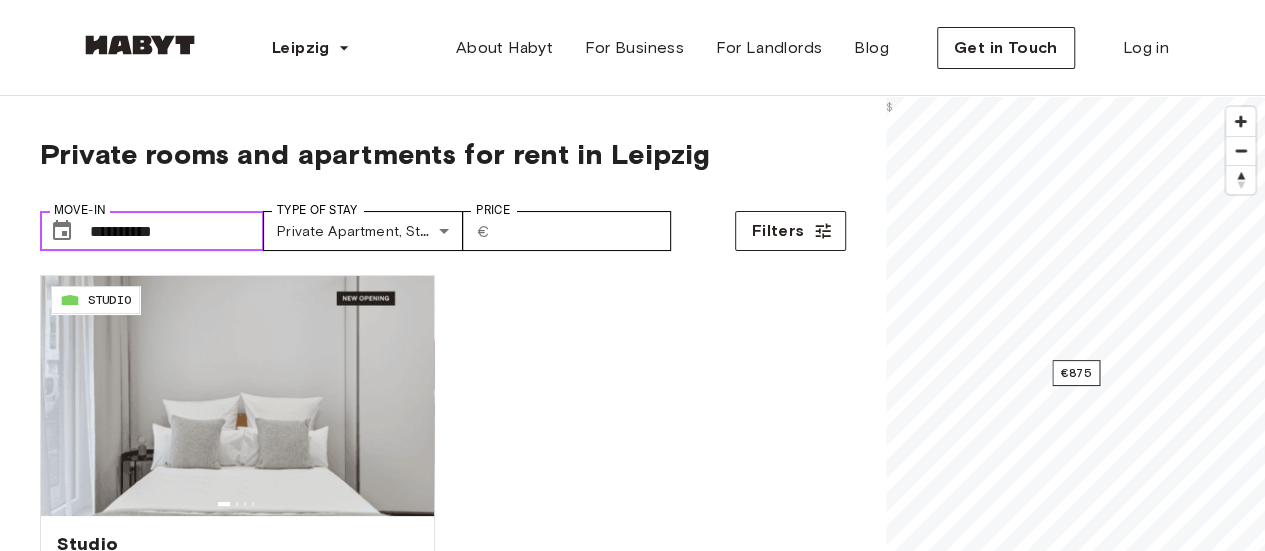 click on "**********" at bounding box center [177, 231] 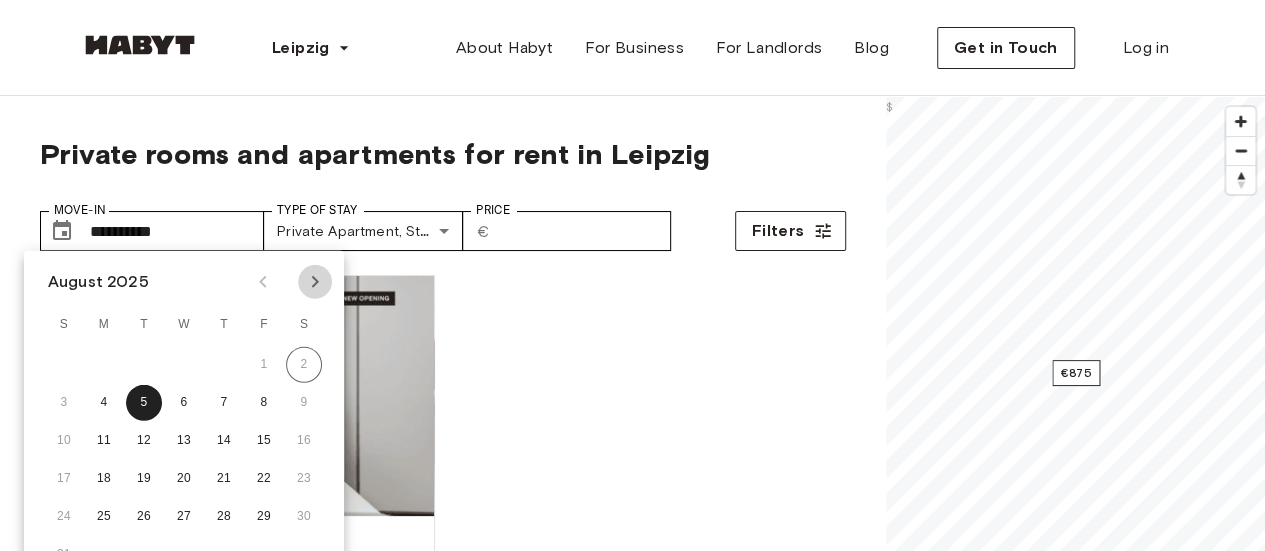 click 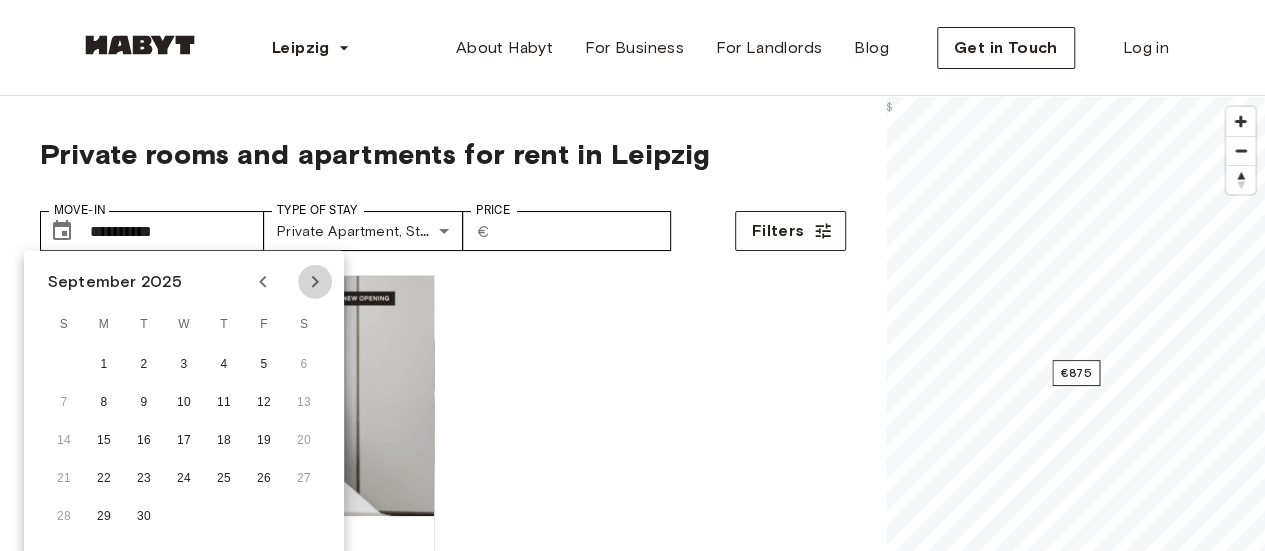 click 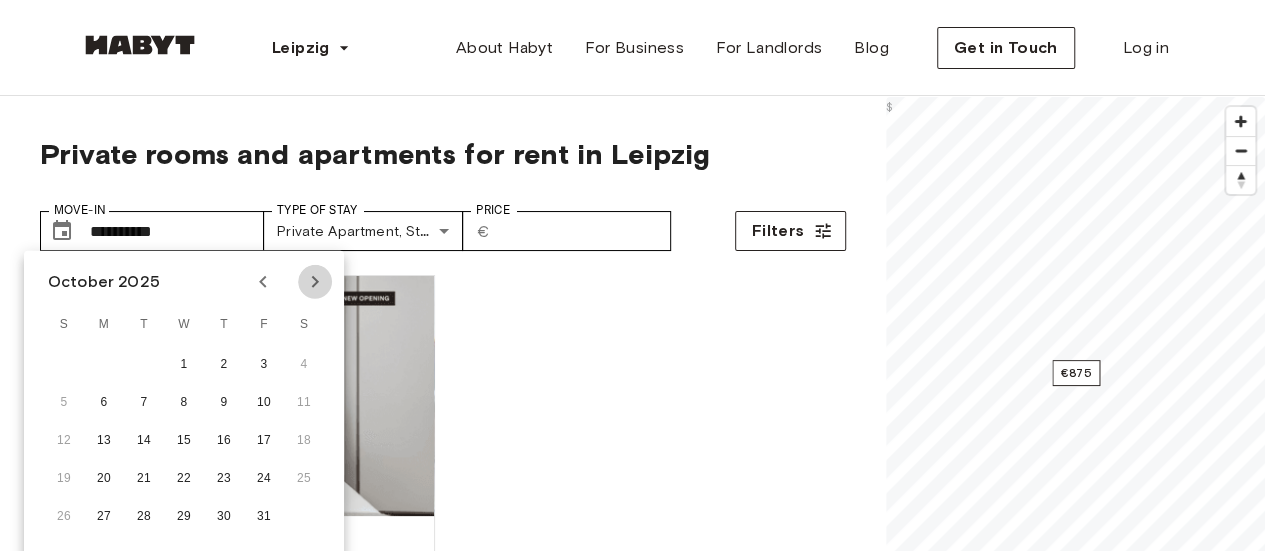 click 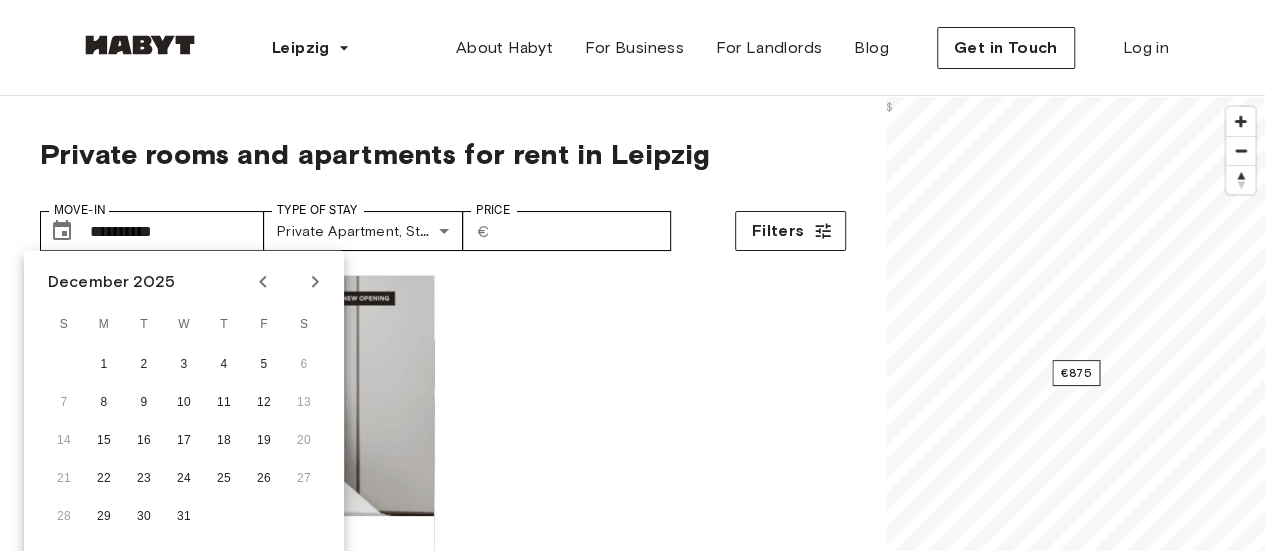 click 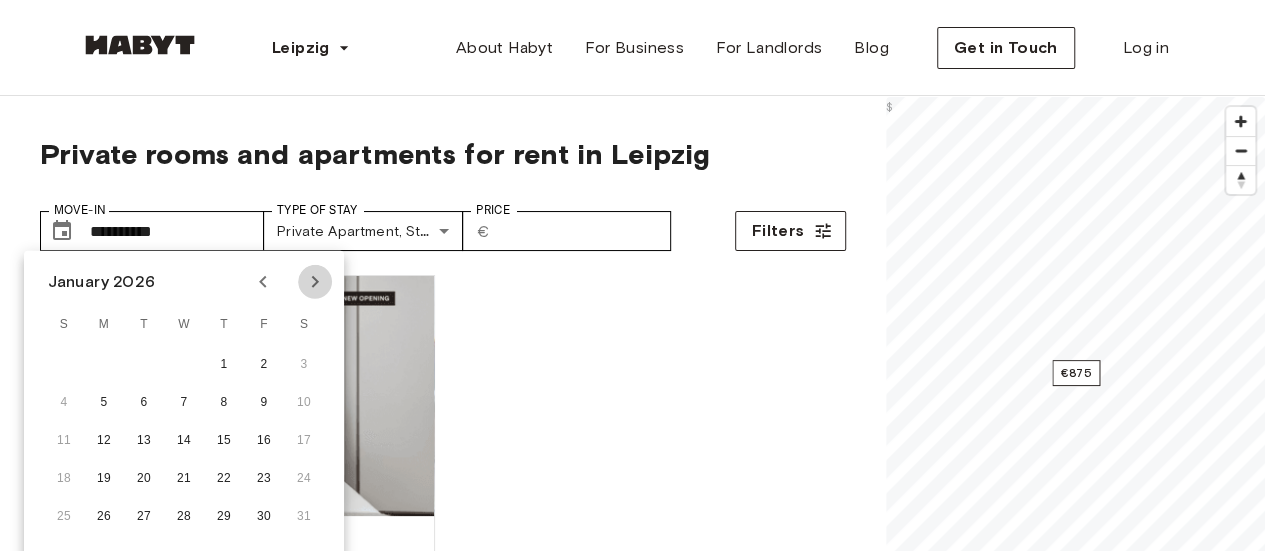 click 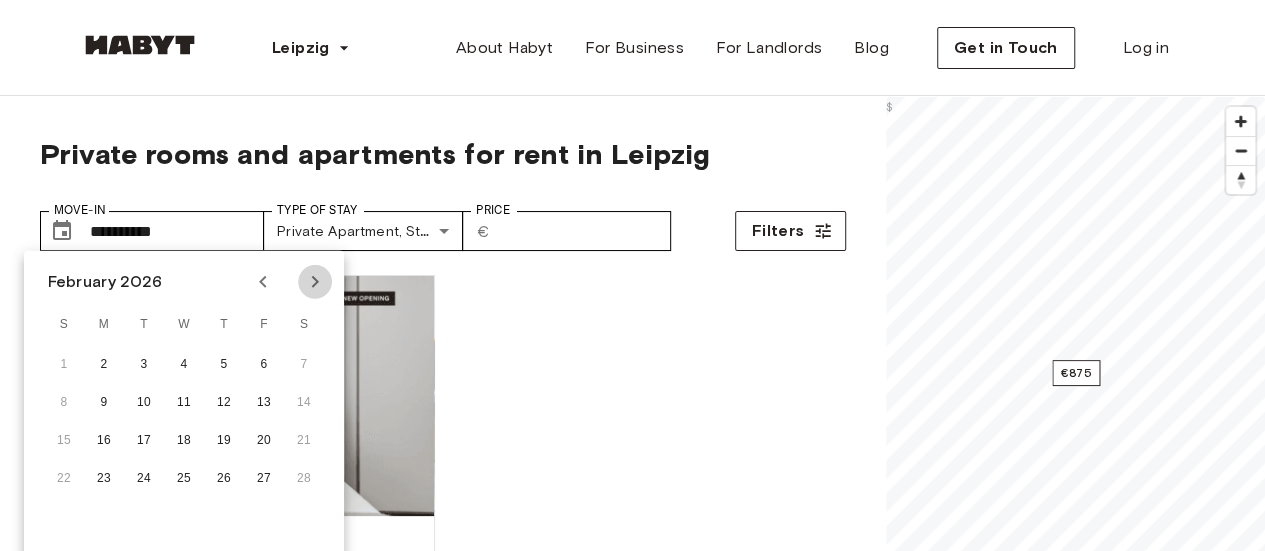 click 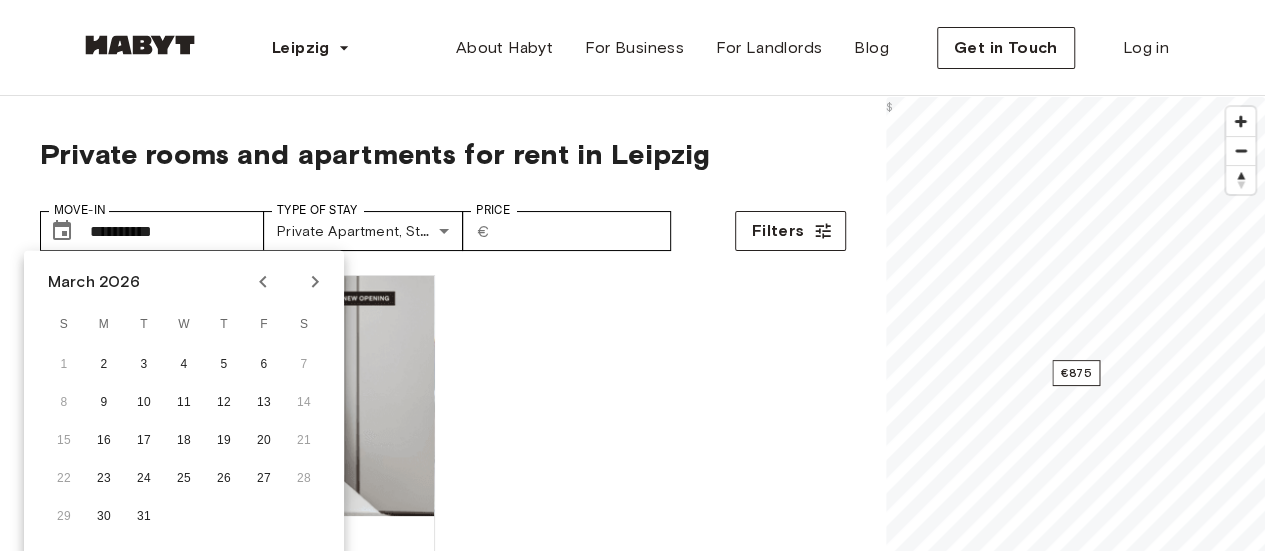 click 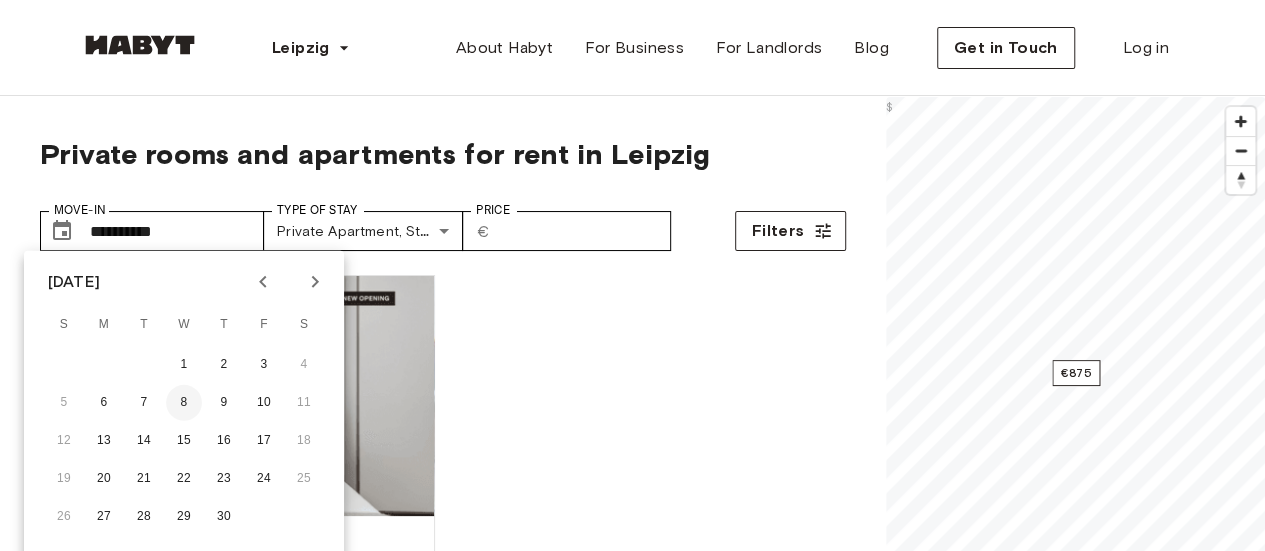 click on "8" at bounding box center (184, 403) 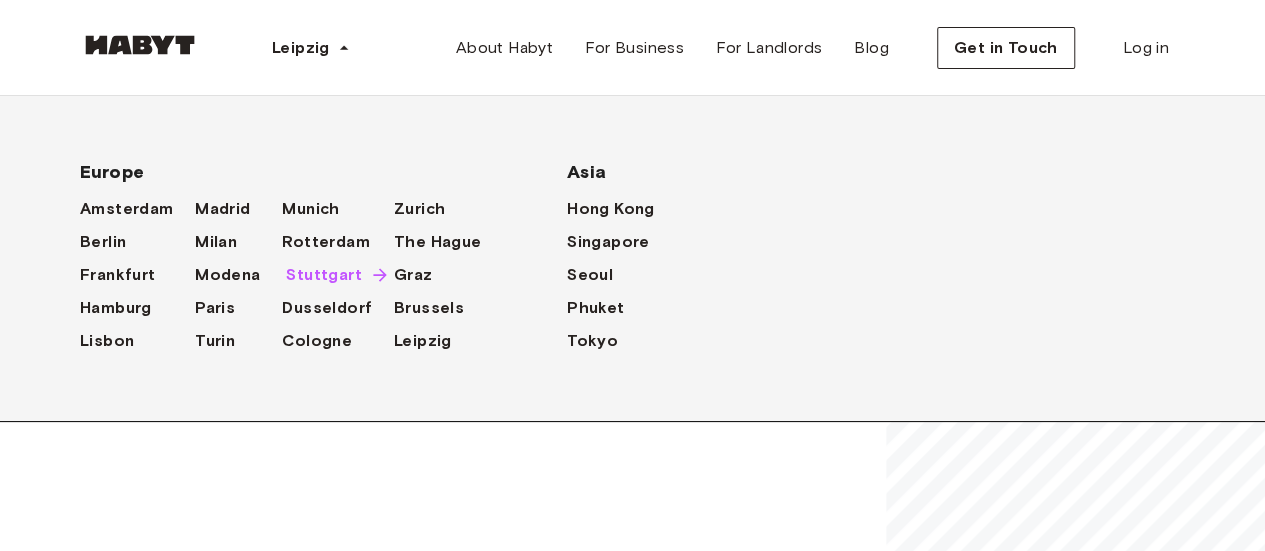 click on "Stuttgart" at bounding box center (324, 275) 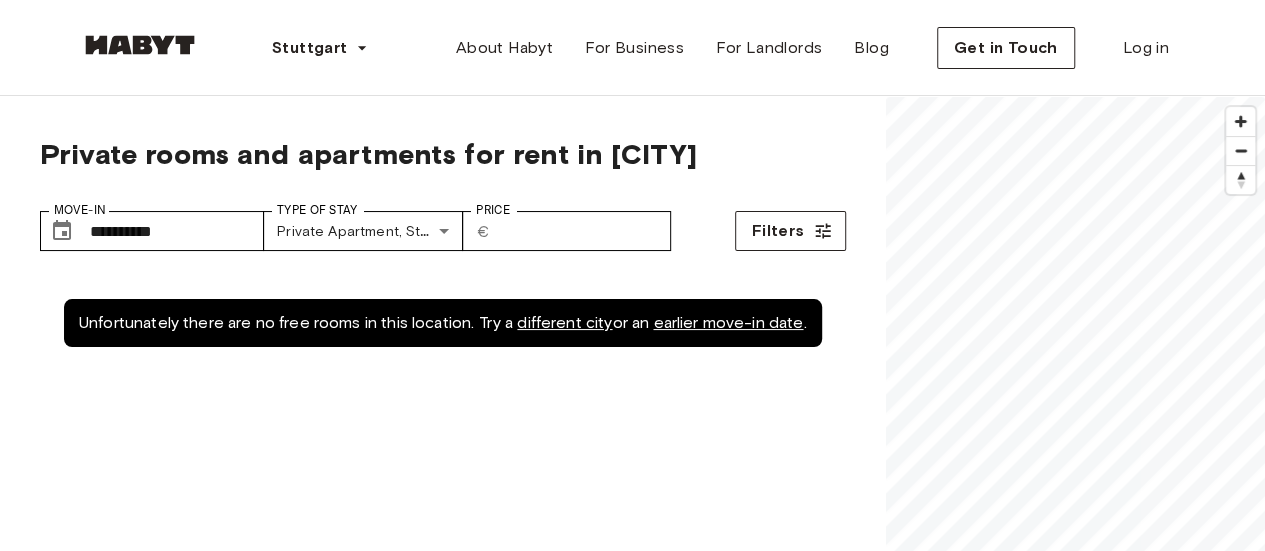 scroll, scrollTop: 400, scrollLeft: 0, axis: vertical 